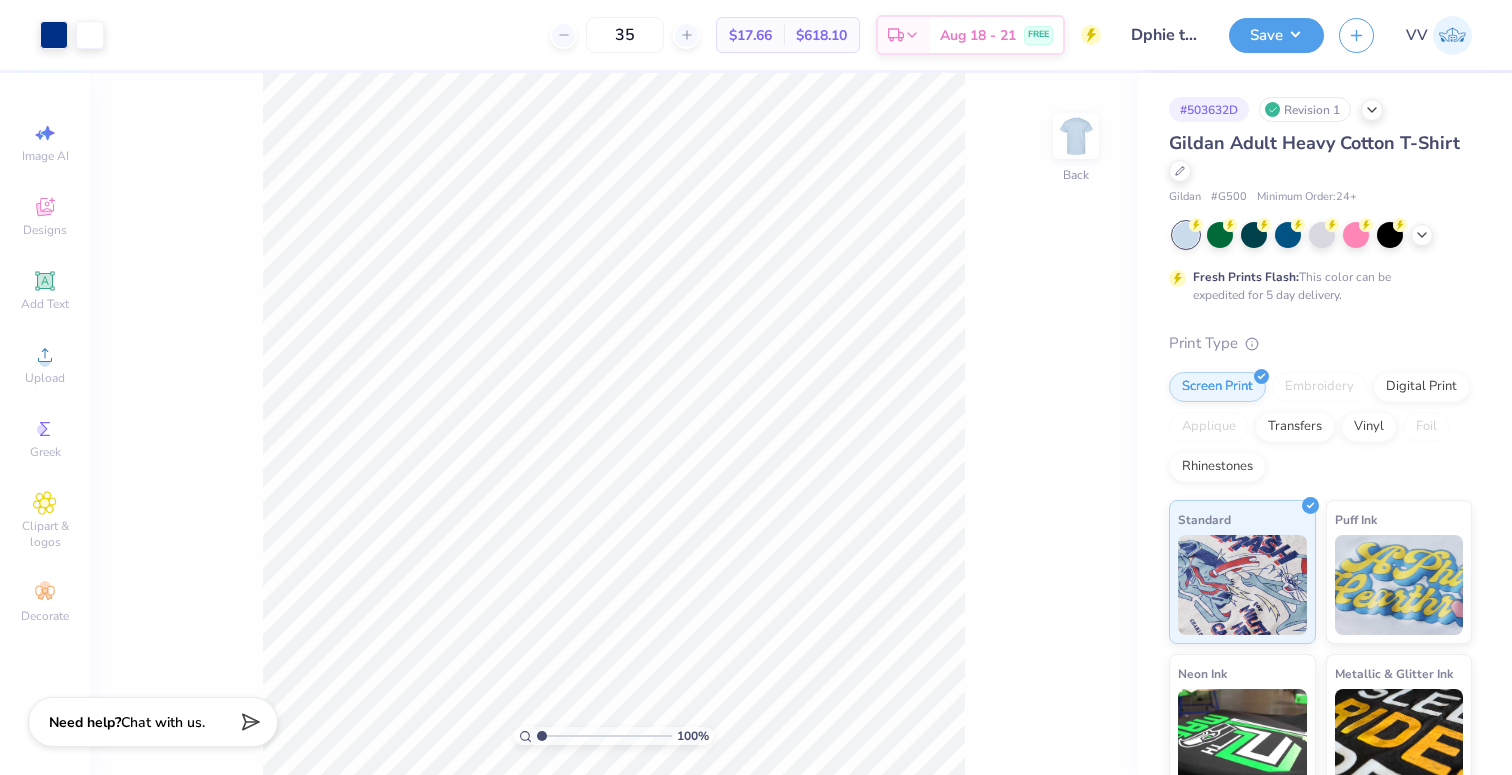 scroll, scrollTop: 0, scrollLeft: 0, axis: both 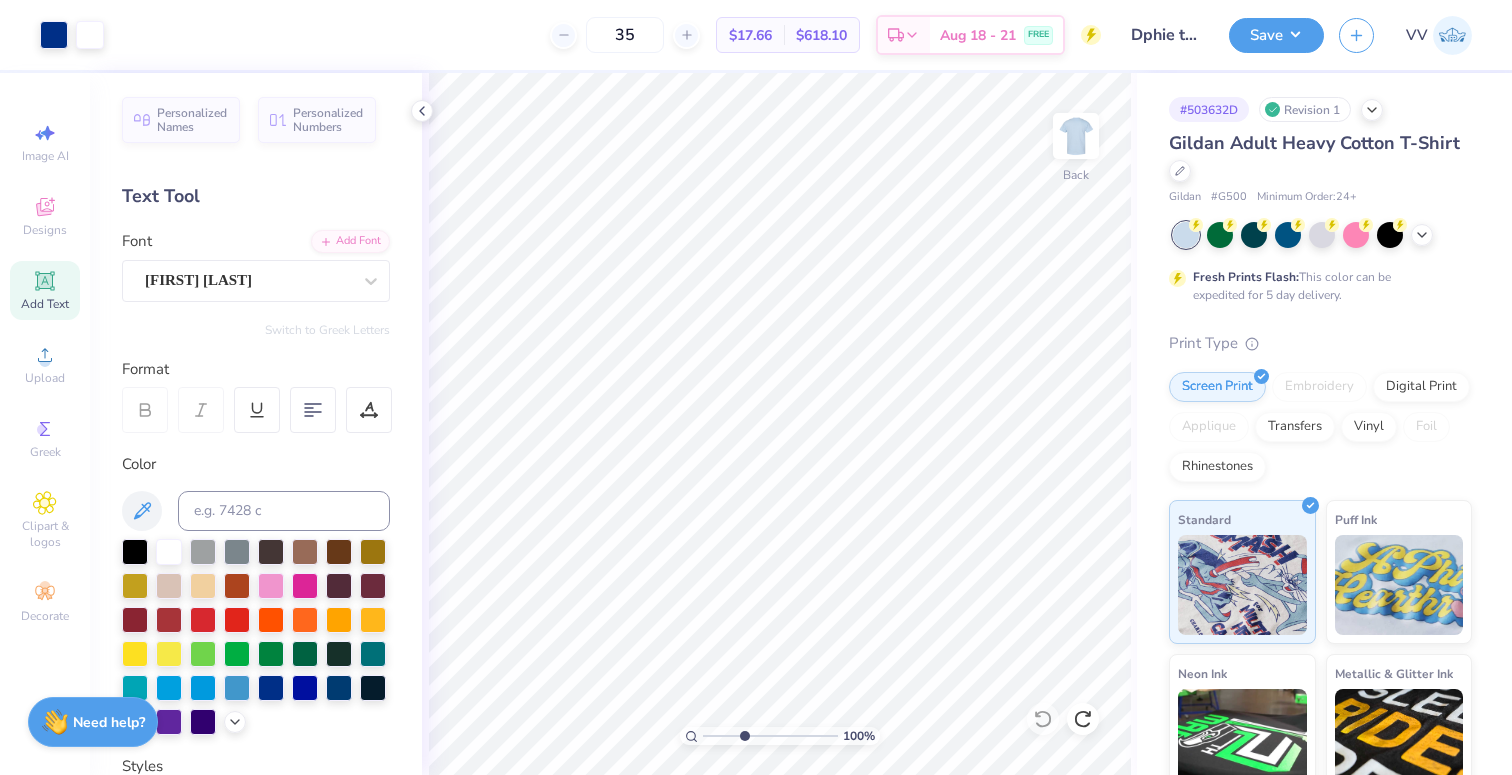 type on "3.62" 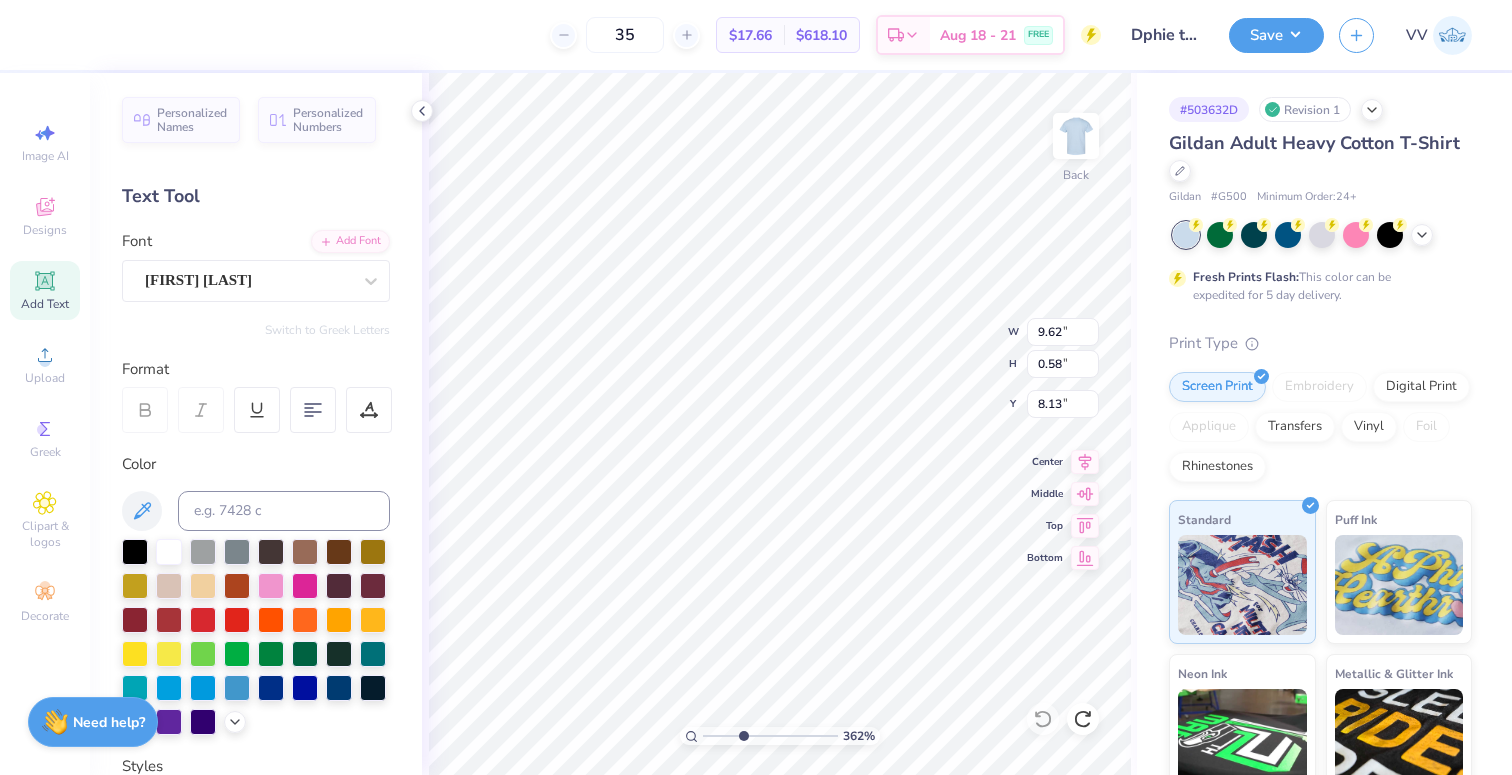 scroll, scrollTop: 0, scrollLeft: 9, axis: horizontal 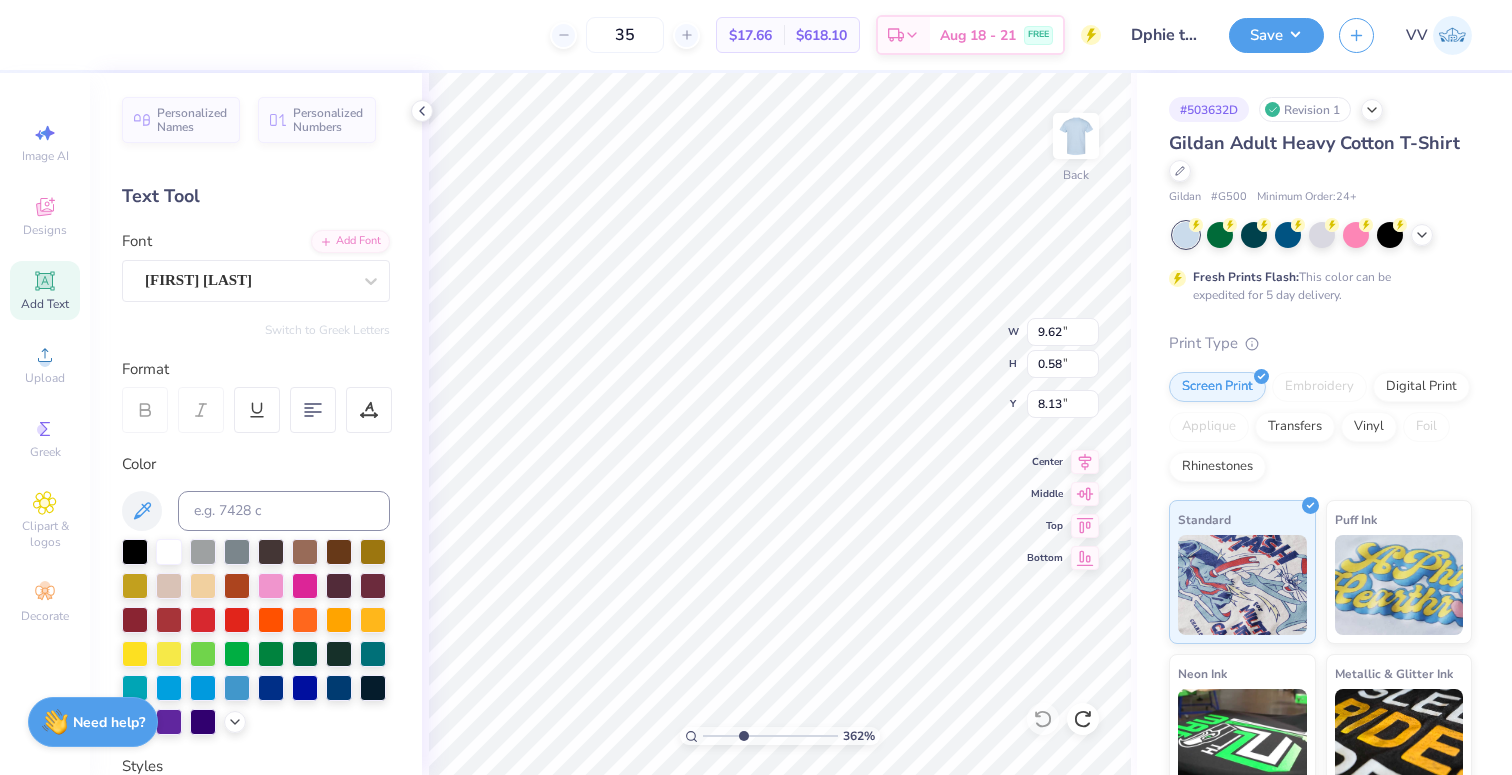 paste on "Justice, Sisterhood, and Love" 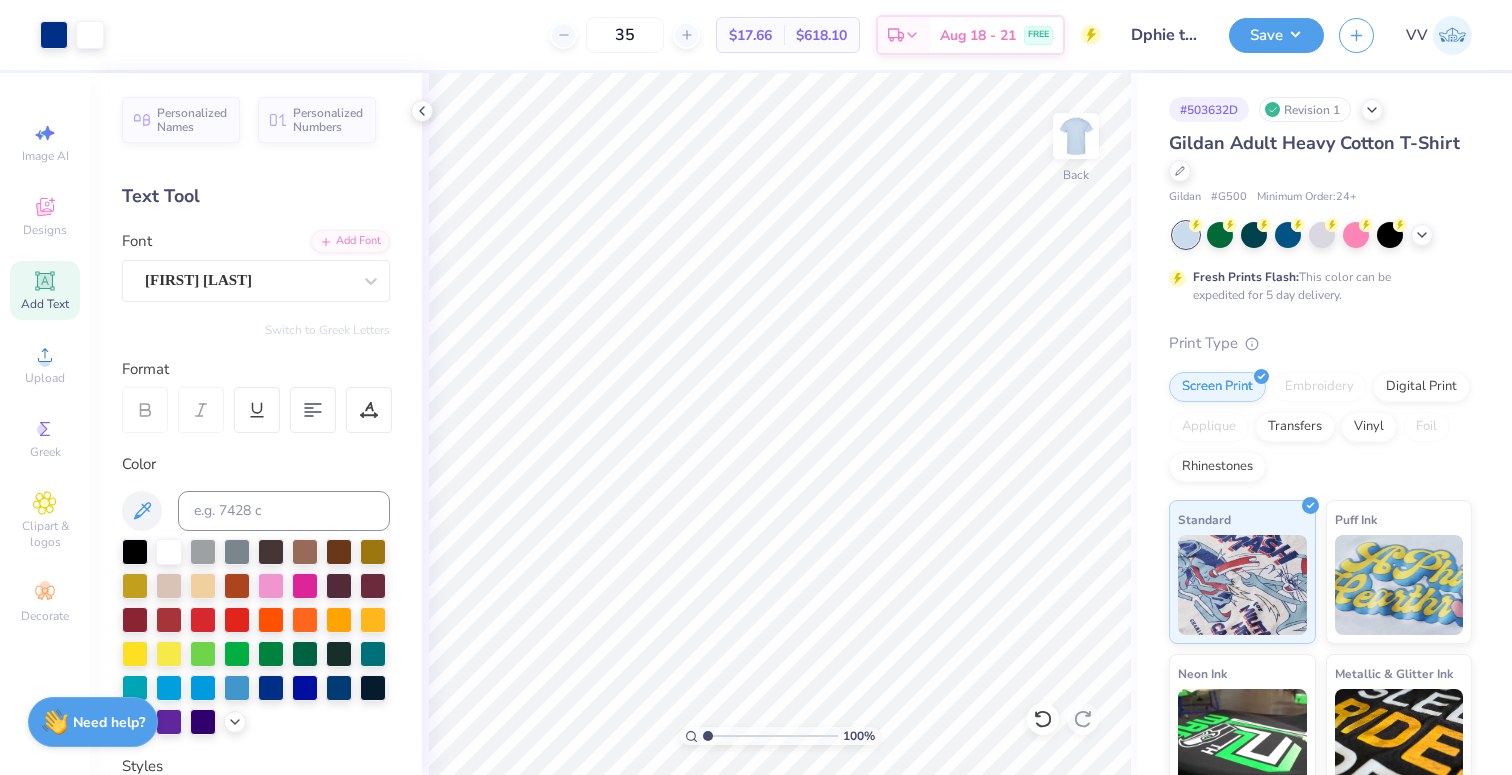 drag, startPoint x: 705, startPoint y: 738, endPoint x: 687, endPoint y: 741, distance: 18.248287 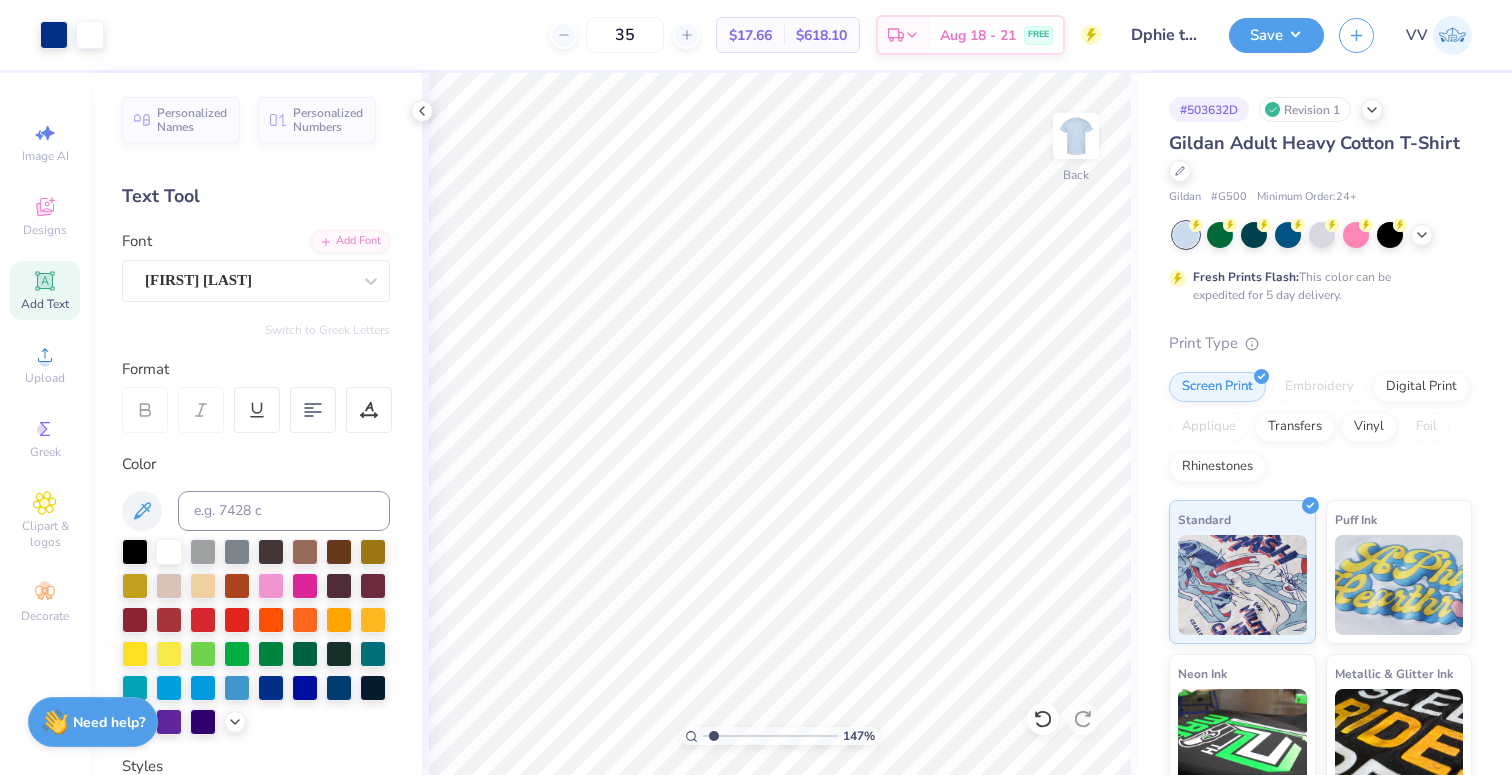 type on "1.43" 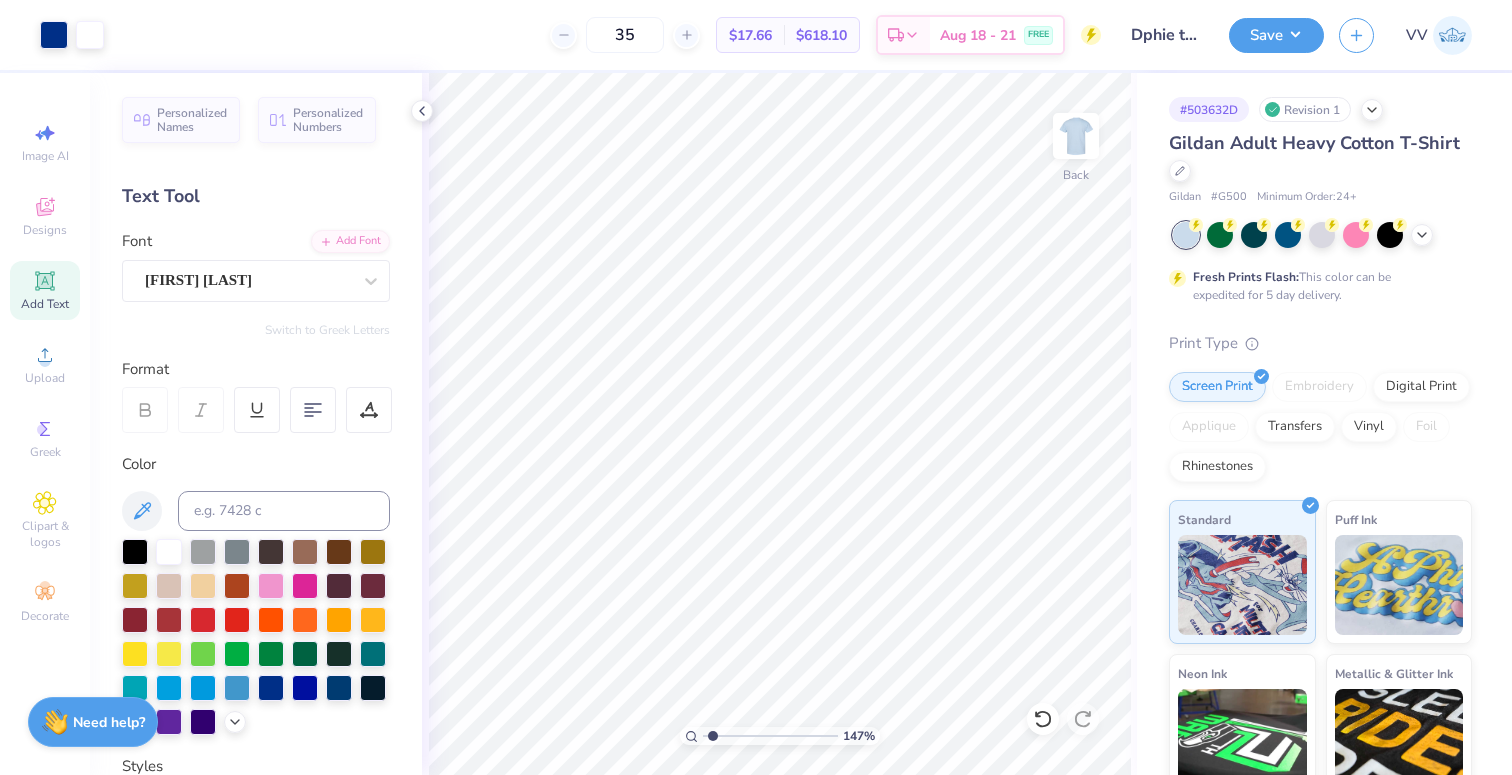 click at bounding box center [770, 736] 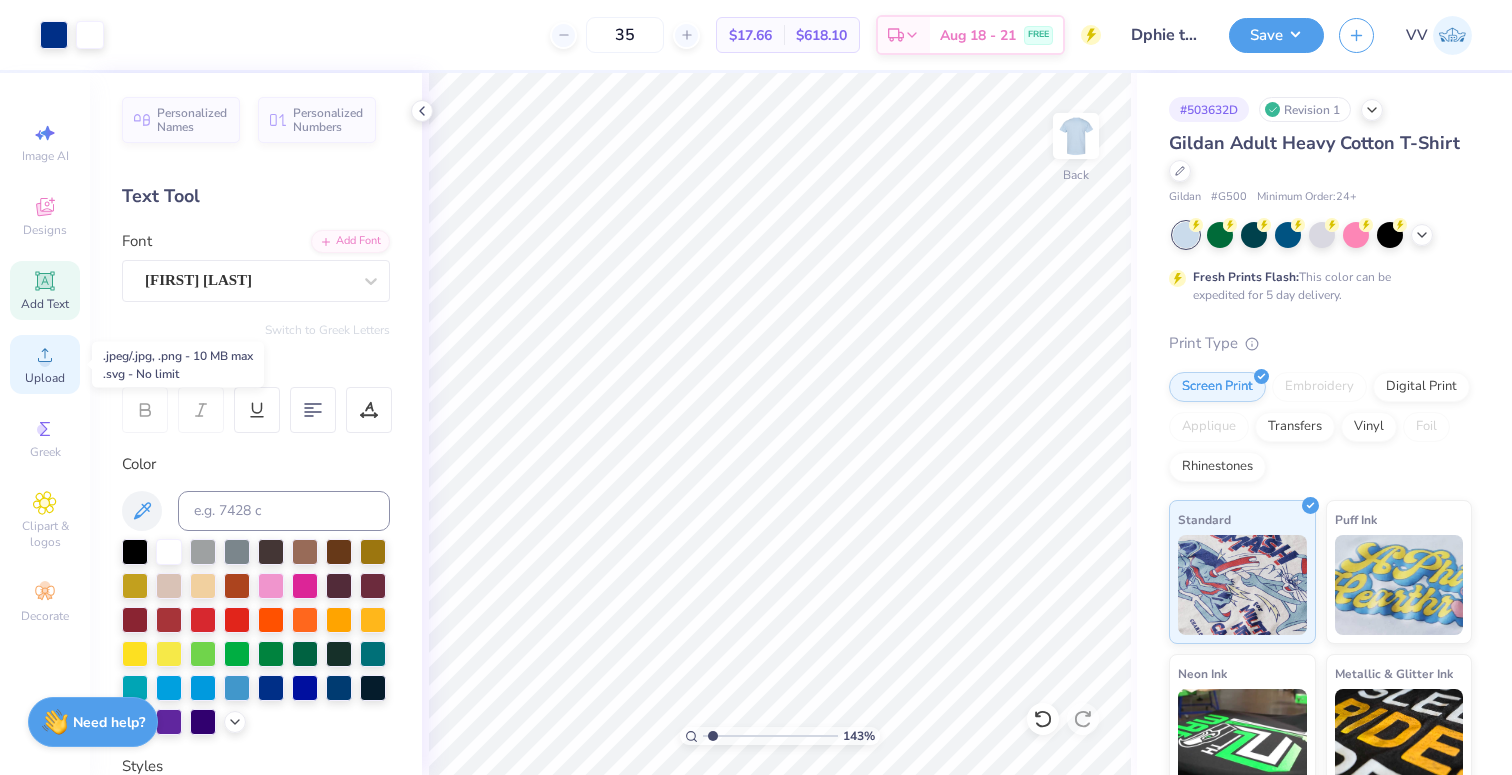 click 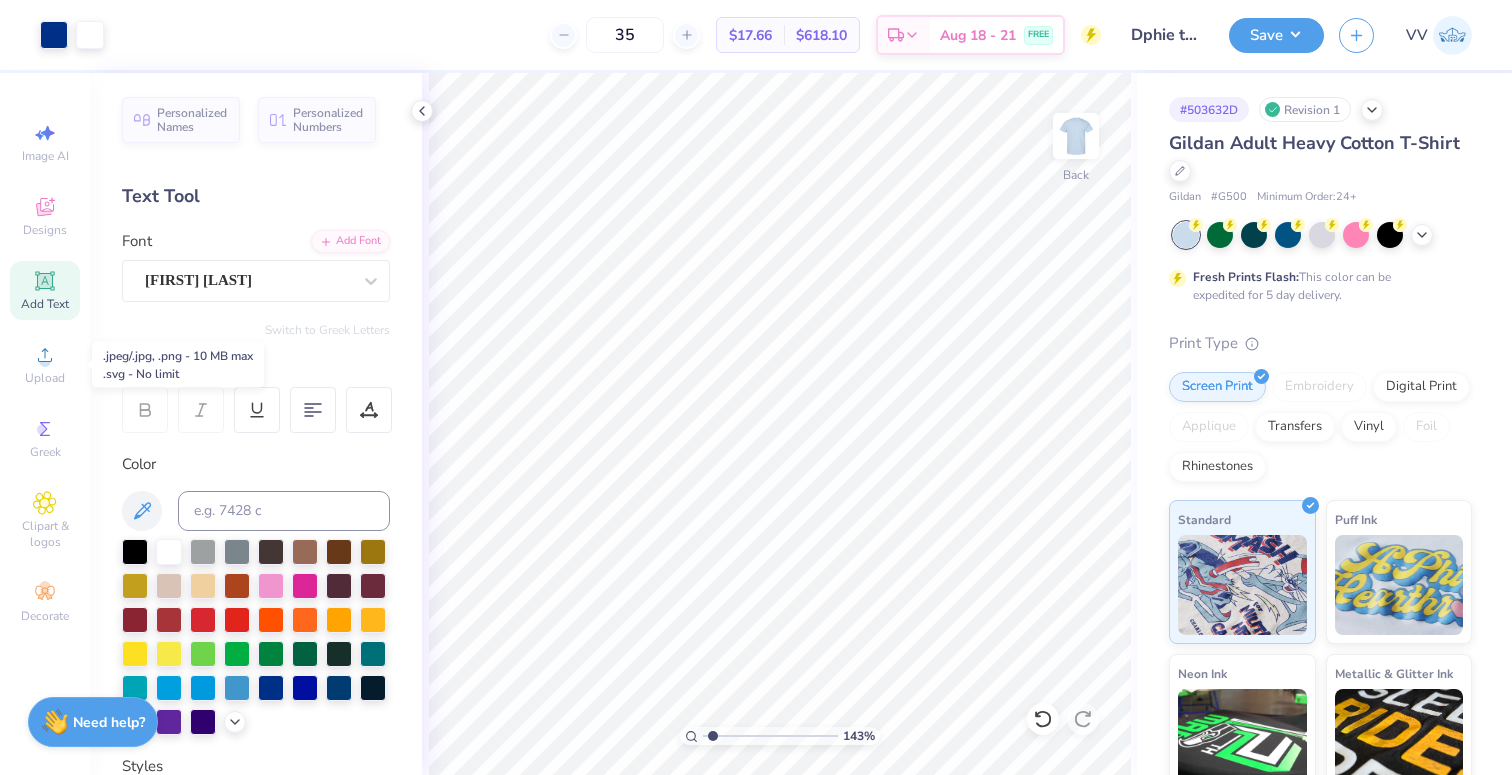 click 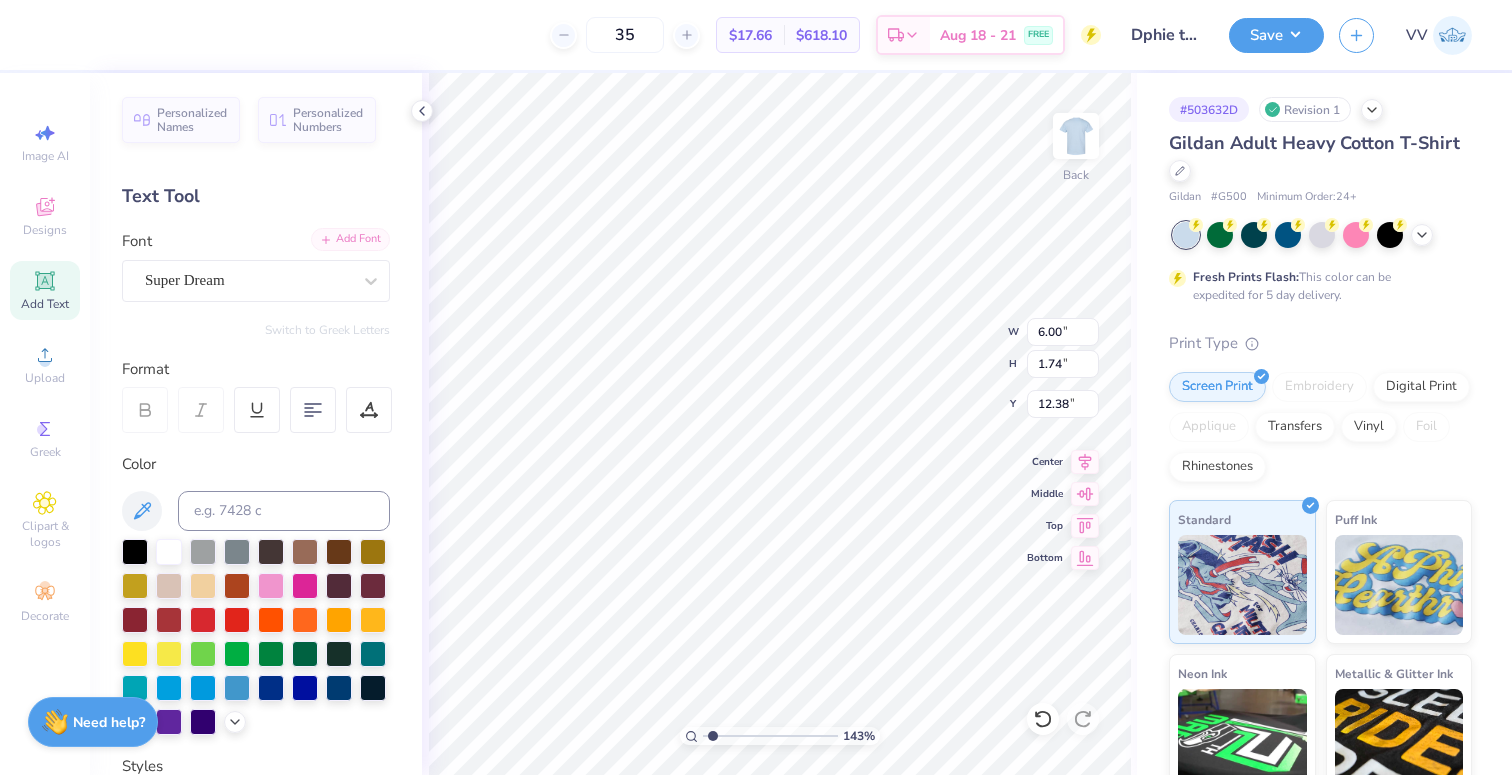 click on "Add Font" at bounding box center [350, 239] 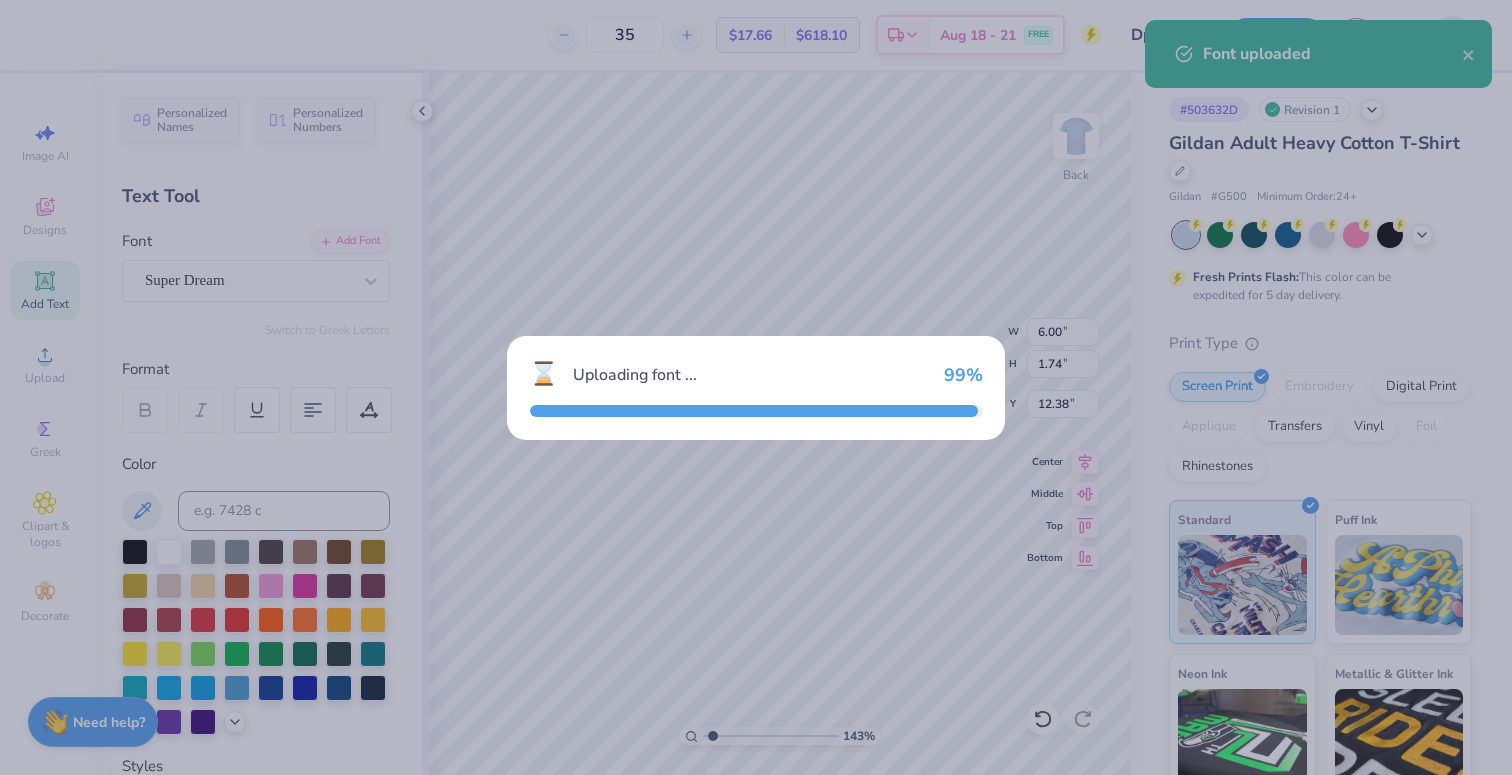 type on "6.04" 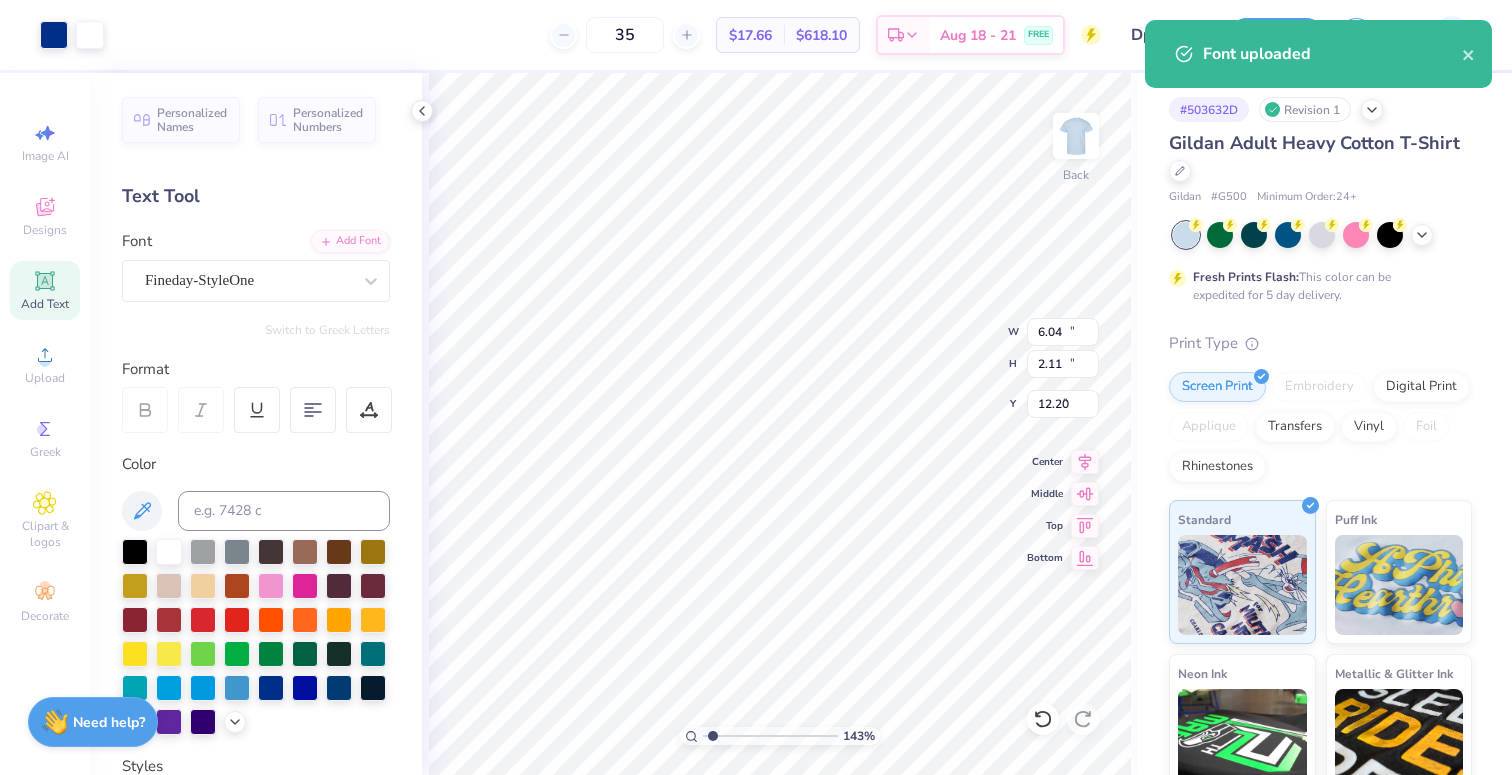 type on "12.50" 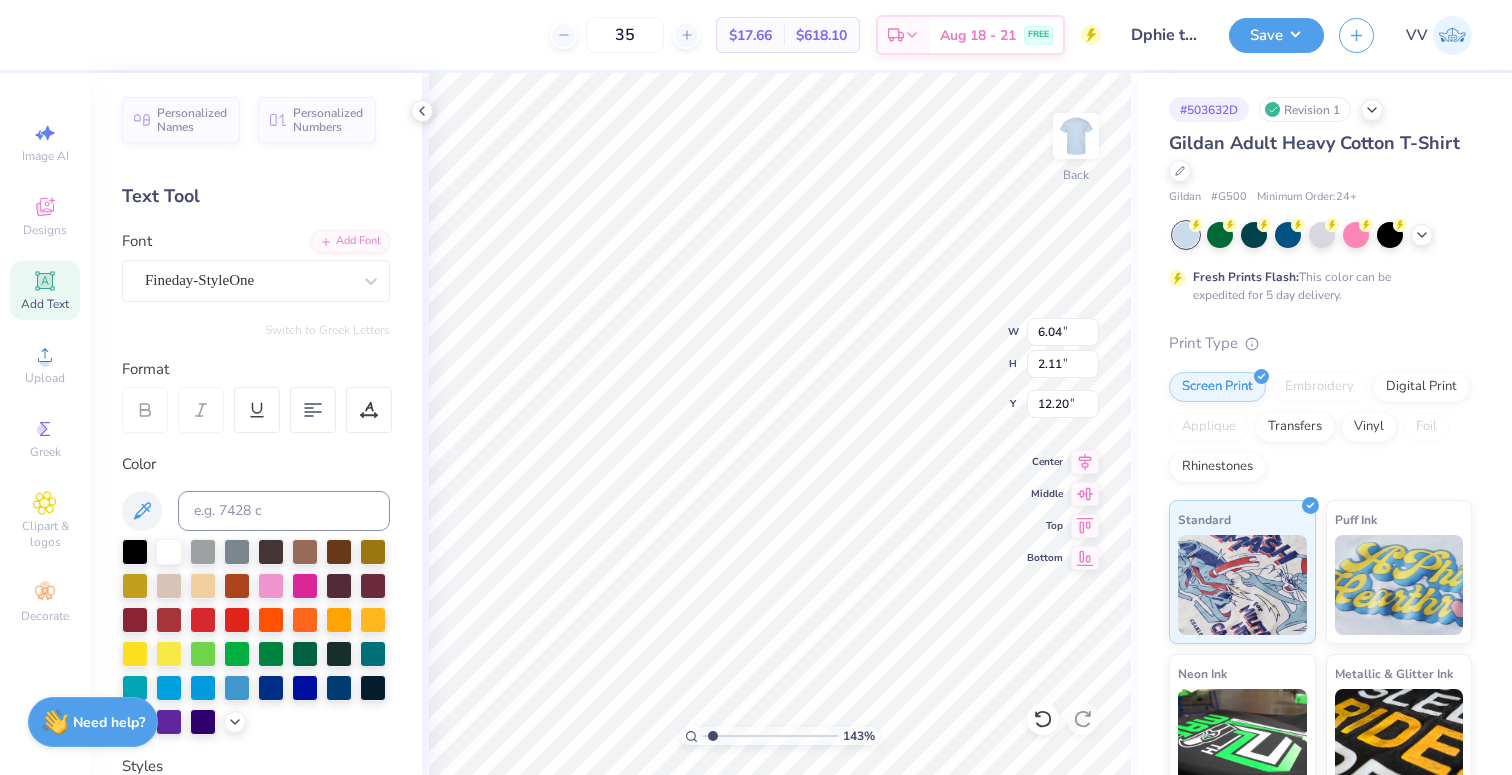 scroll, scrollTop: 0, scrollLeft: 5, axis: horizontal 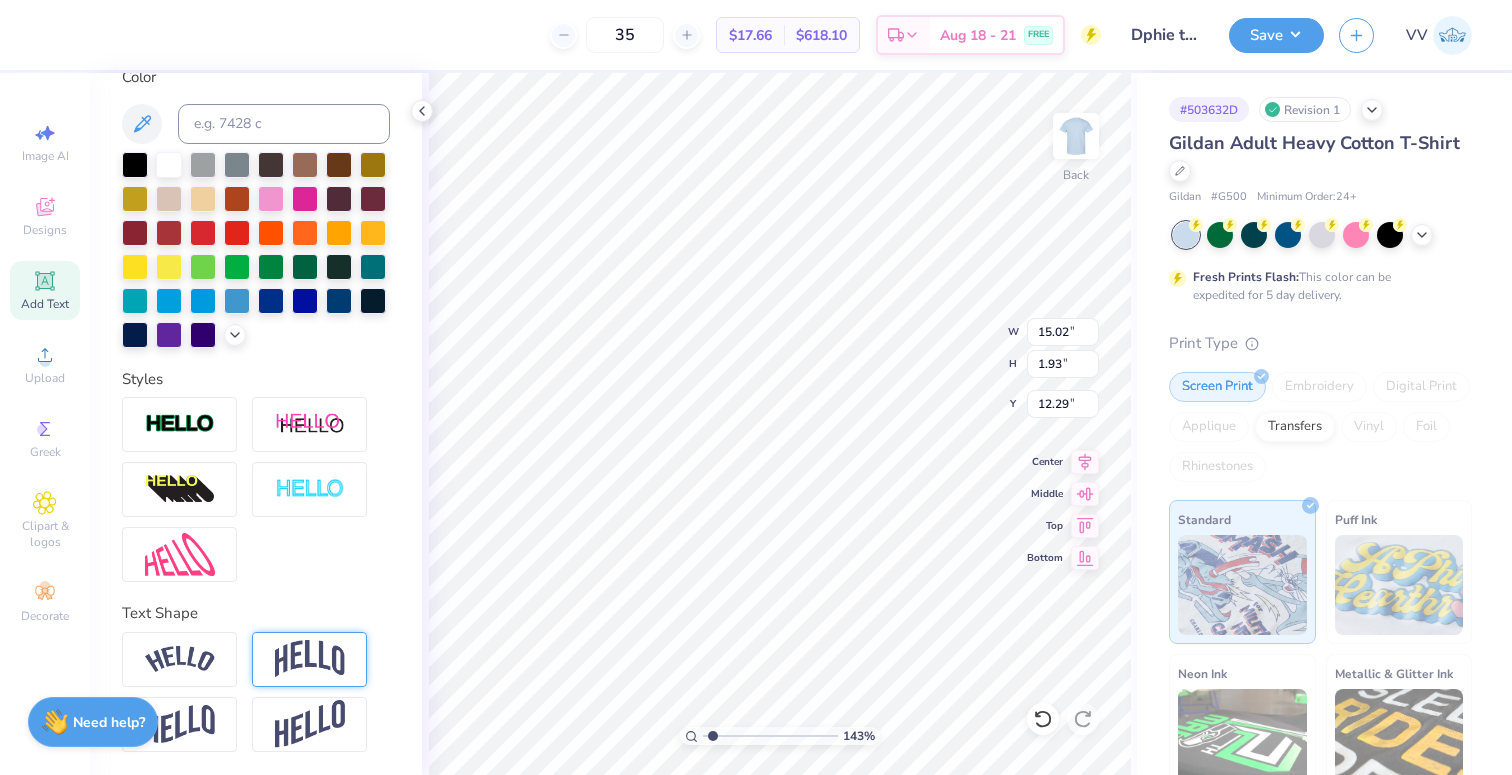 drag, startPoint x: 193, startPoint y: 665, endPoint x: 363, endPoint y: 674, distance: 170.23807 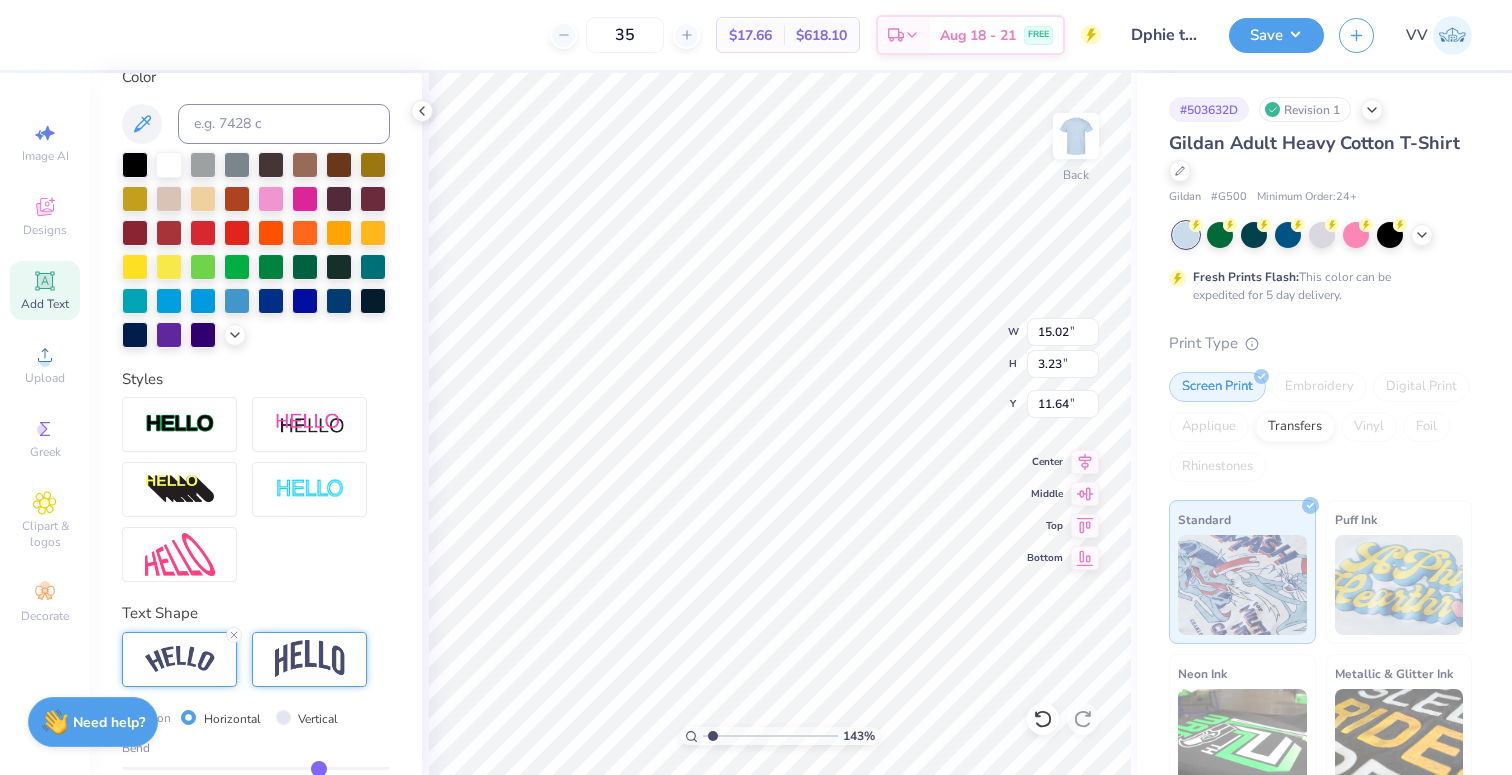 type on "3.23" 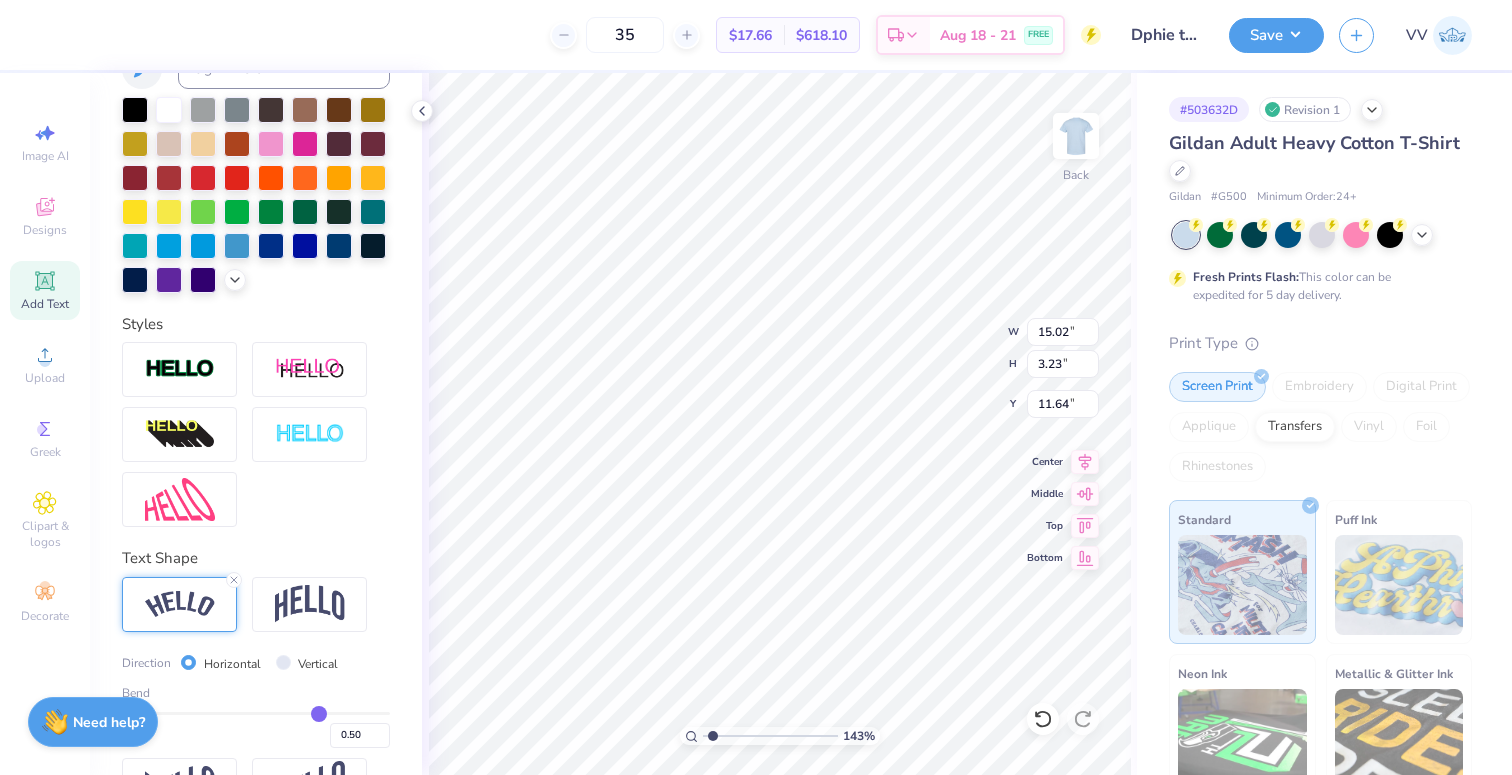 scroll, scrollTop: 504, scrollLeft: 0, axis: vertical 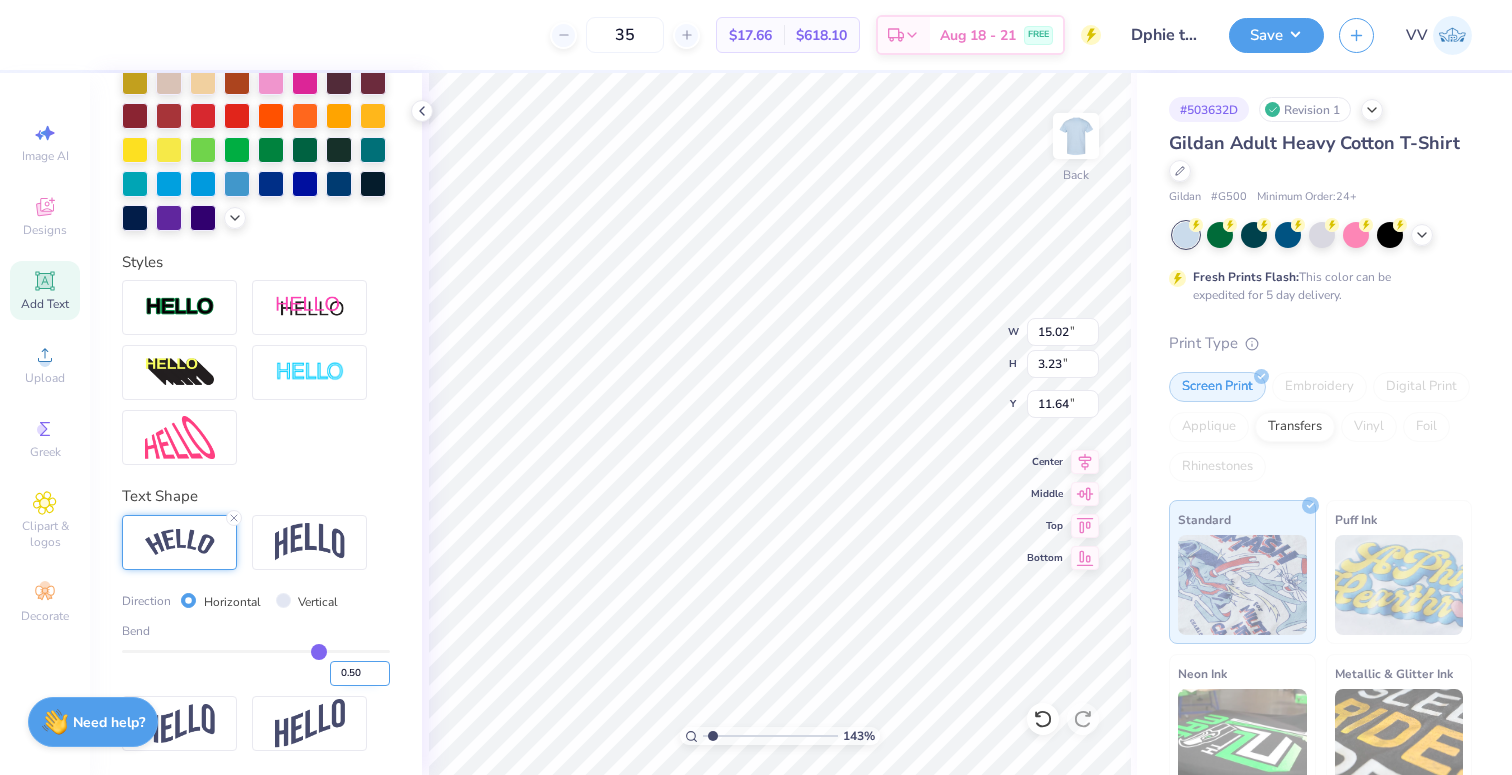click on "0.50" at bounding box center [360, 673] 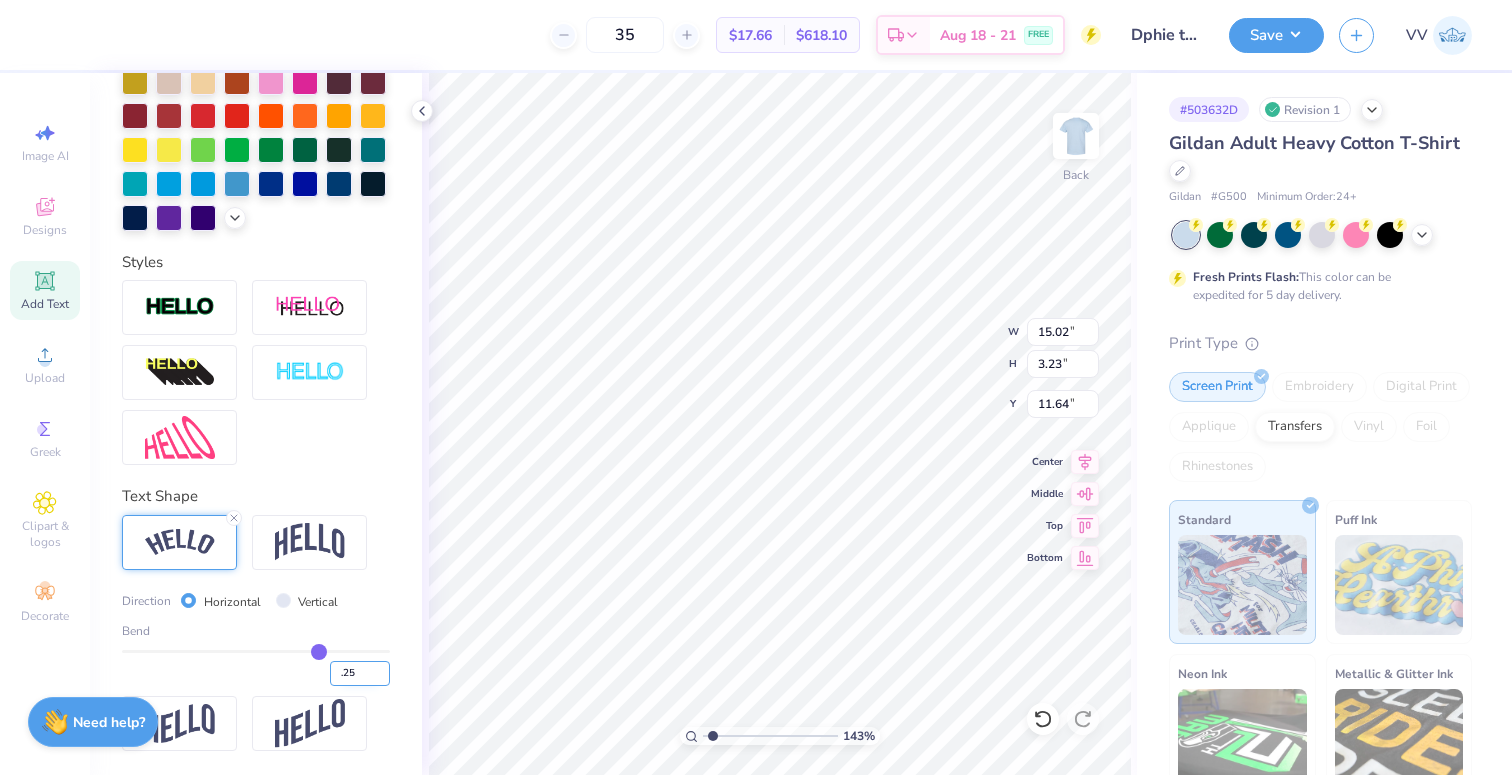 type on ".25" 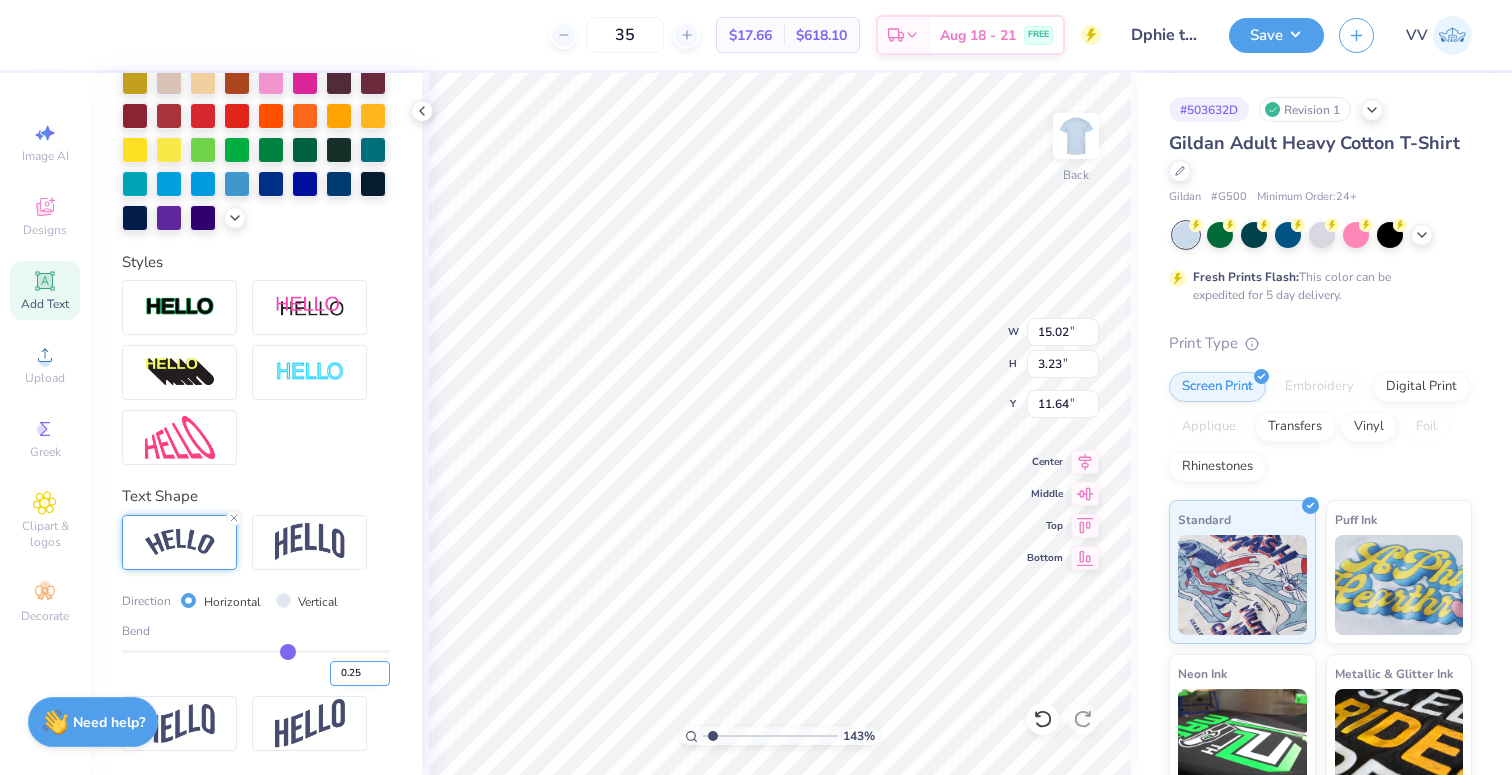 type on "14.04" 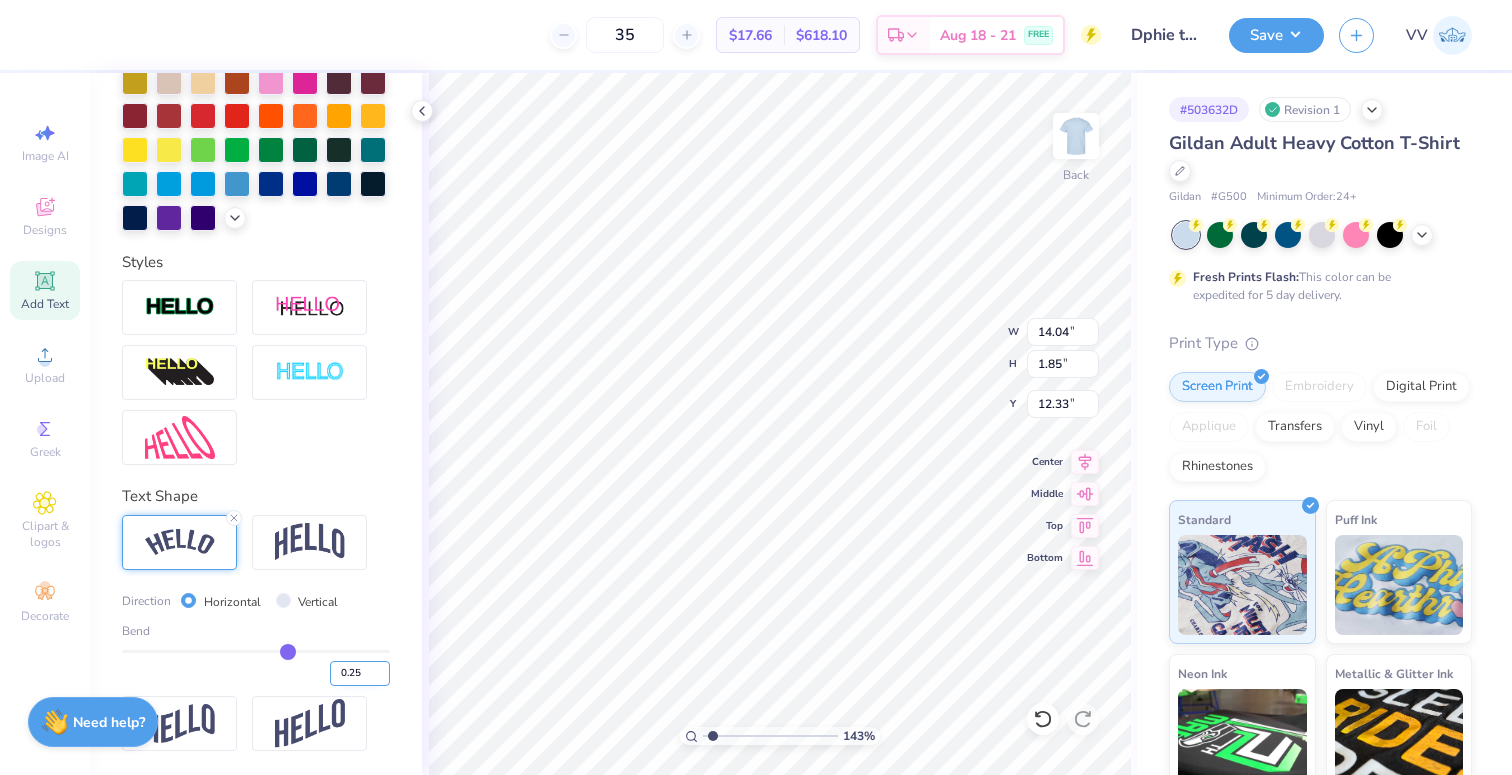 click on "0.25" at bounding box center (360, 673) 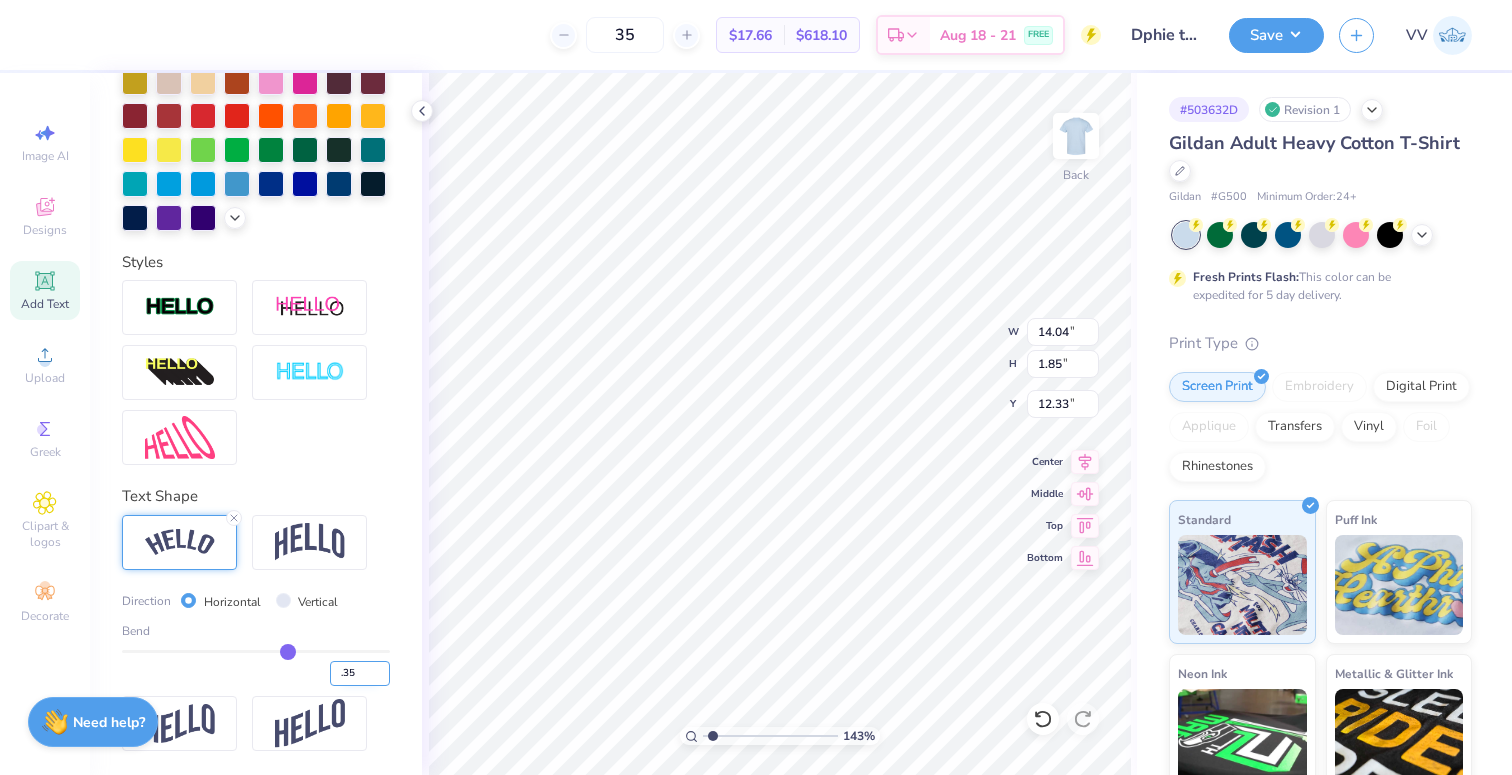 type on ".35" 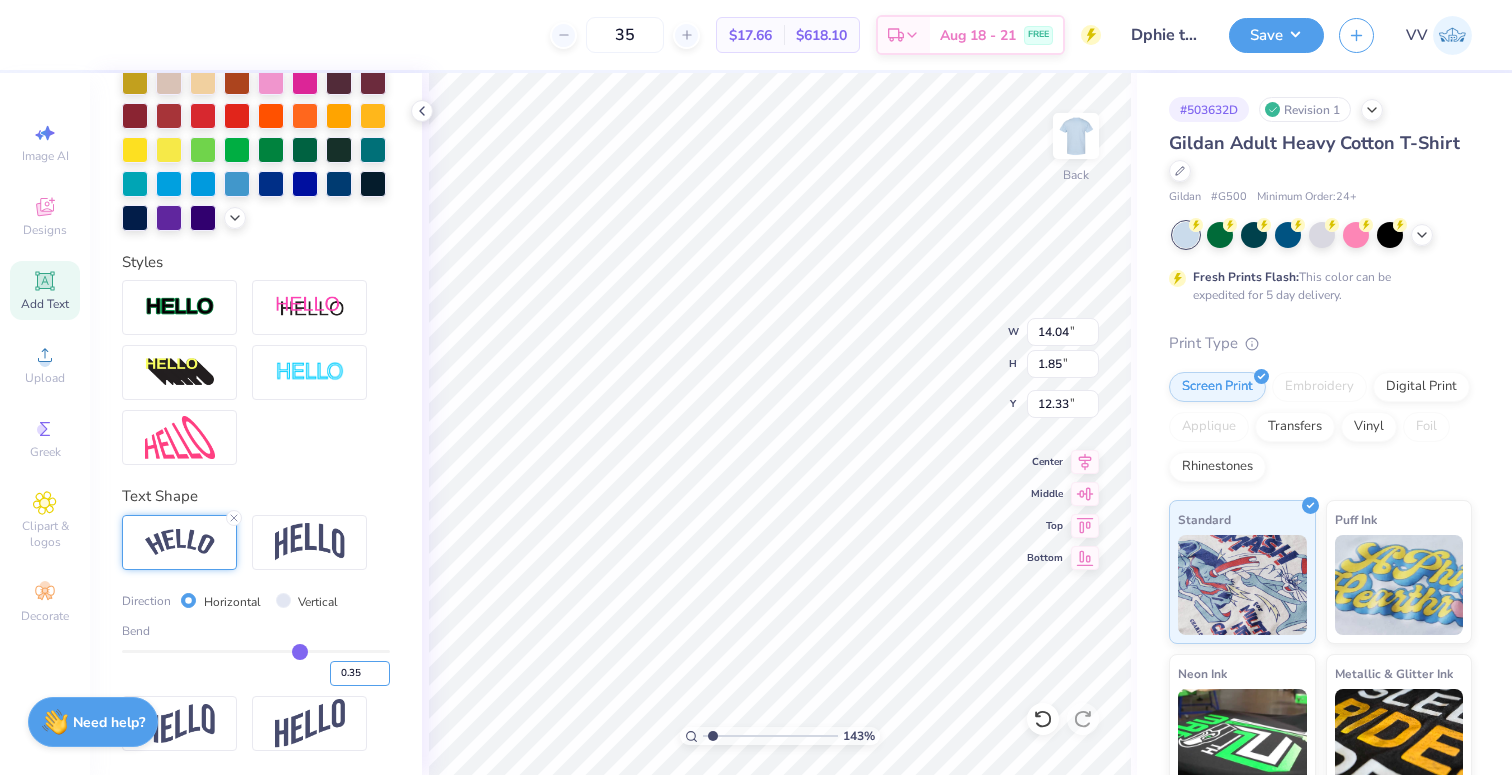 type on "14.45" 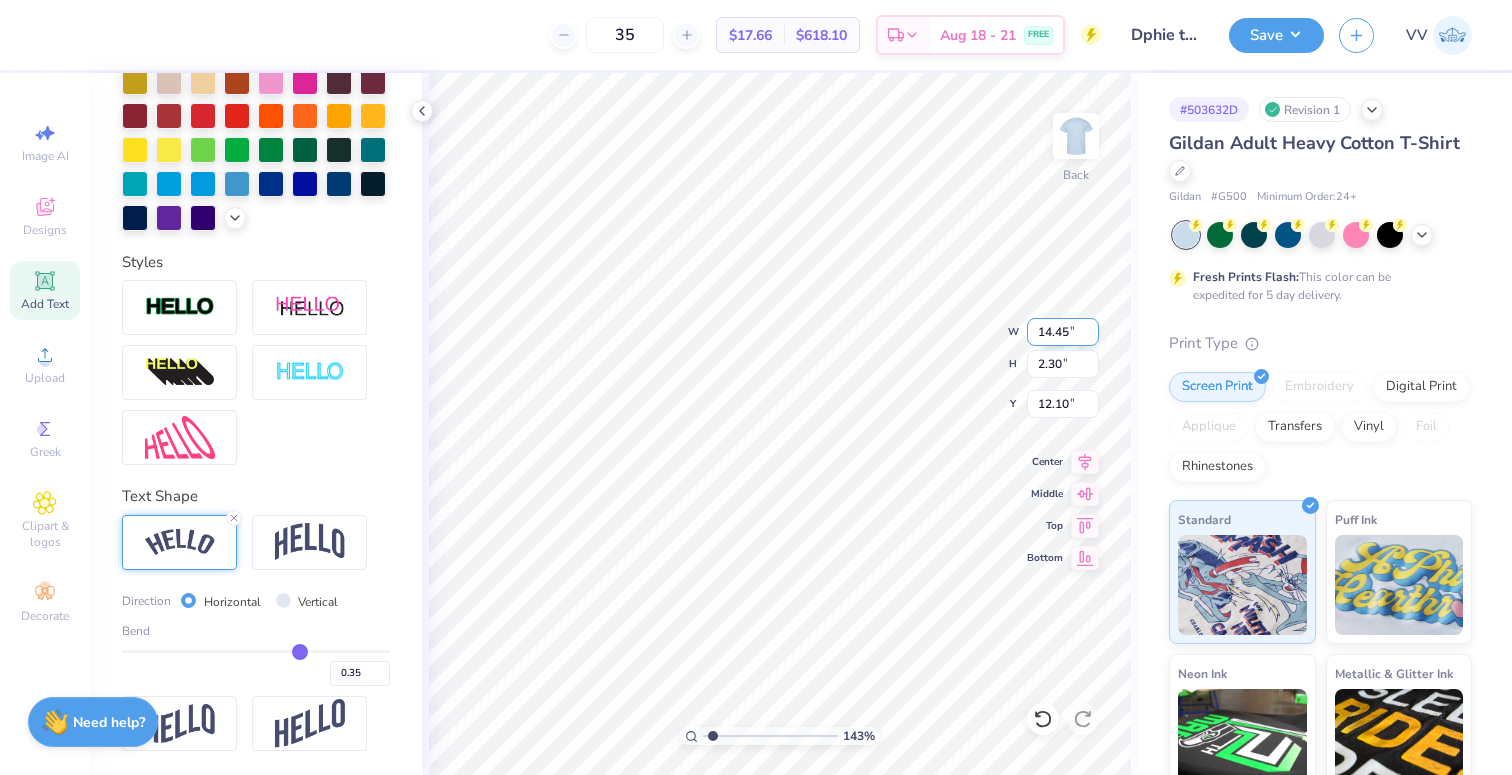 click on "14.45" at bounding box center [1063, 332] 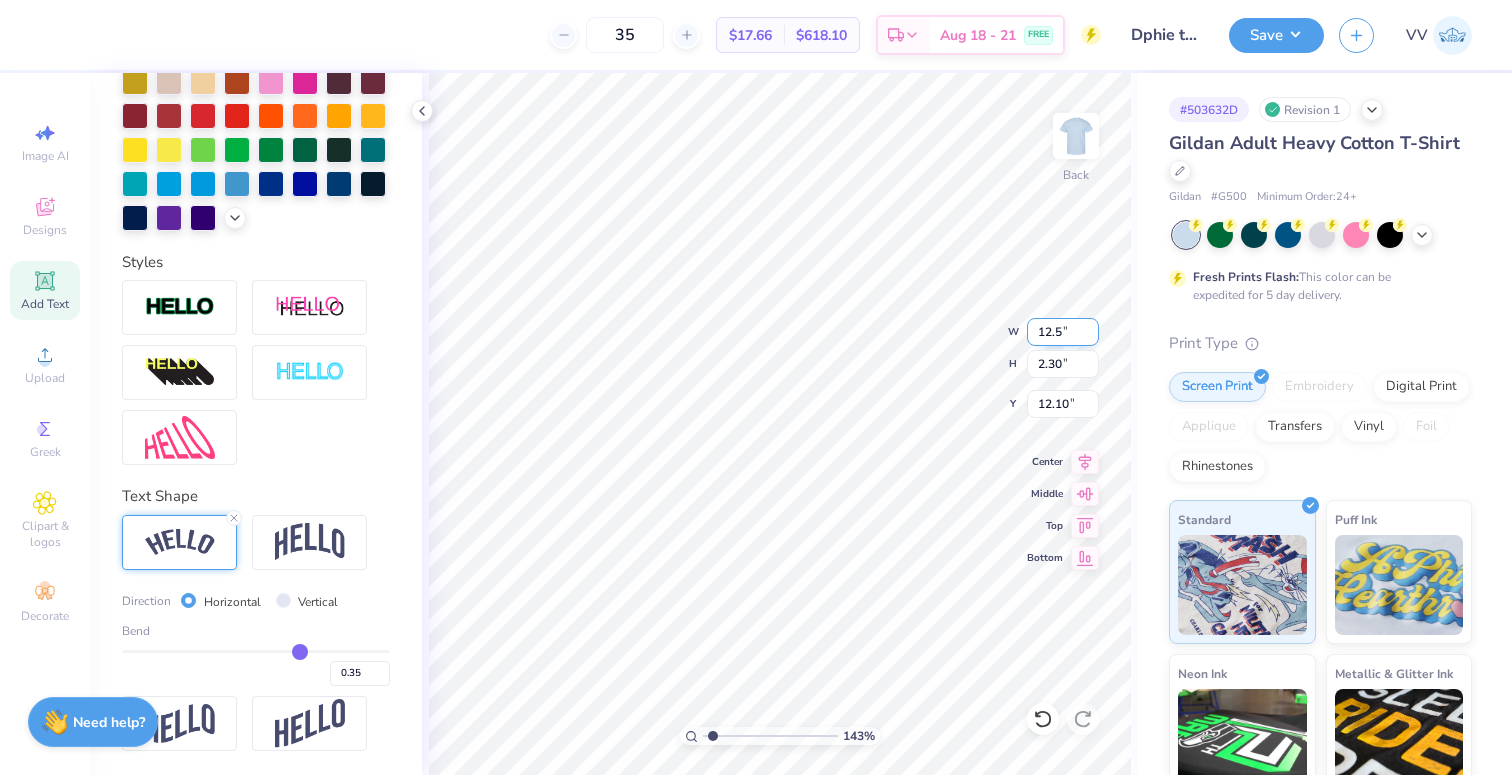 type on "12.50" 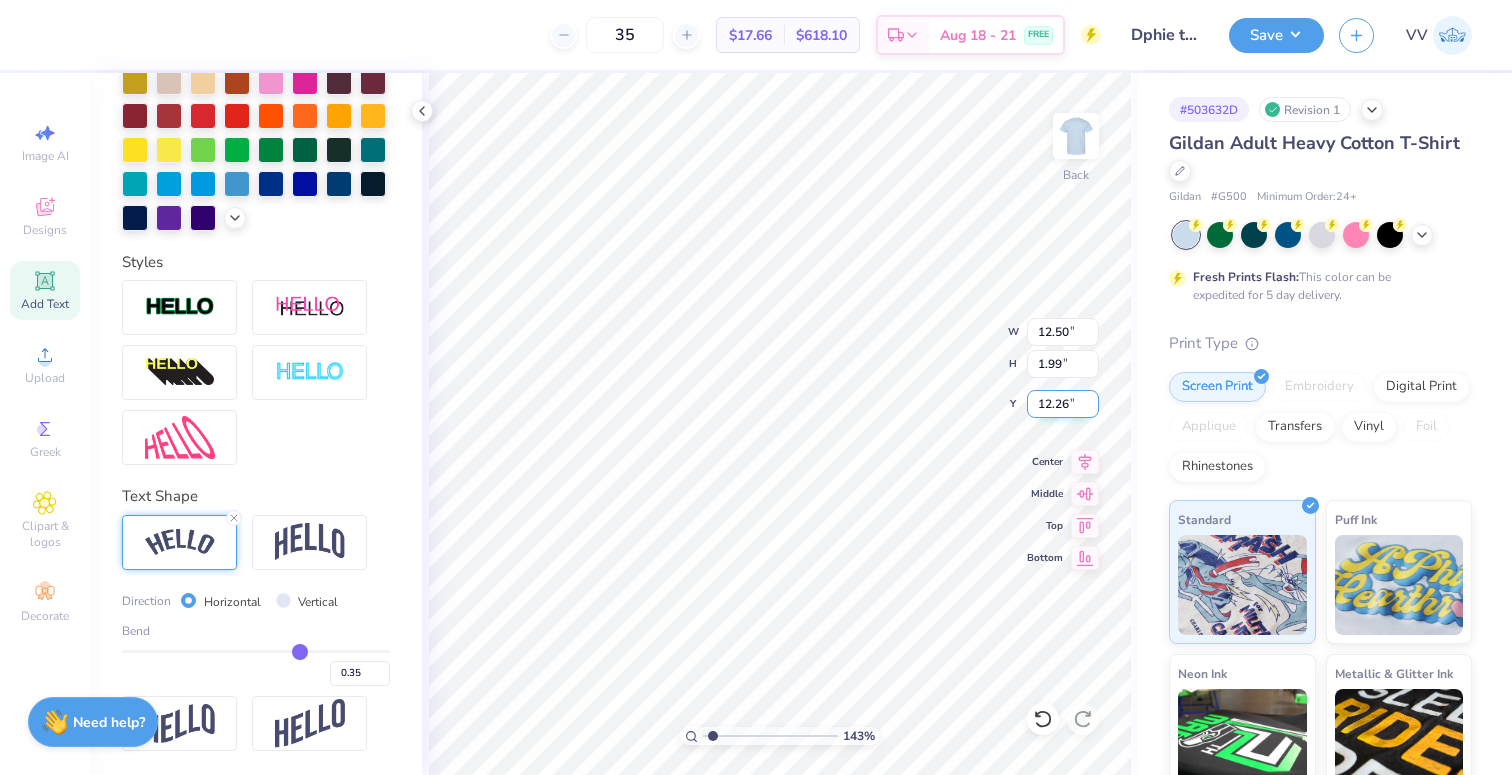 click on "12.26" at bounding box center [1063, 404] 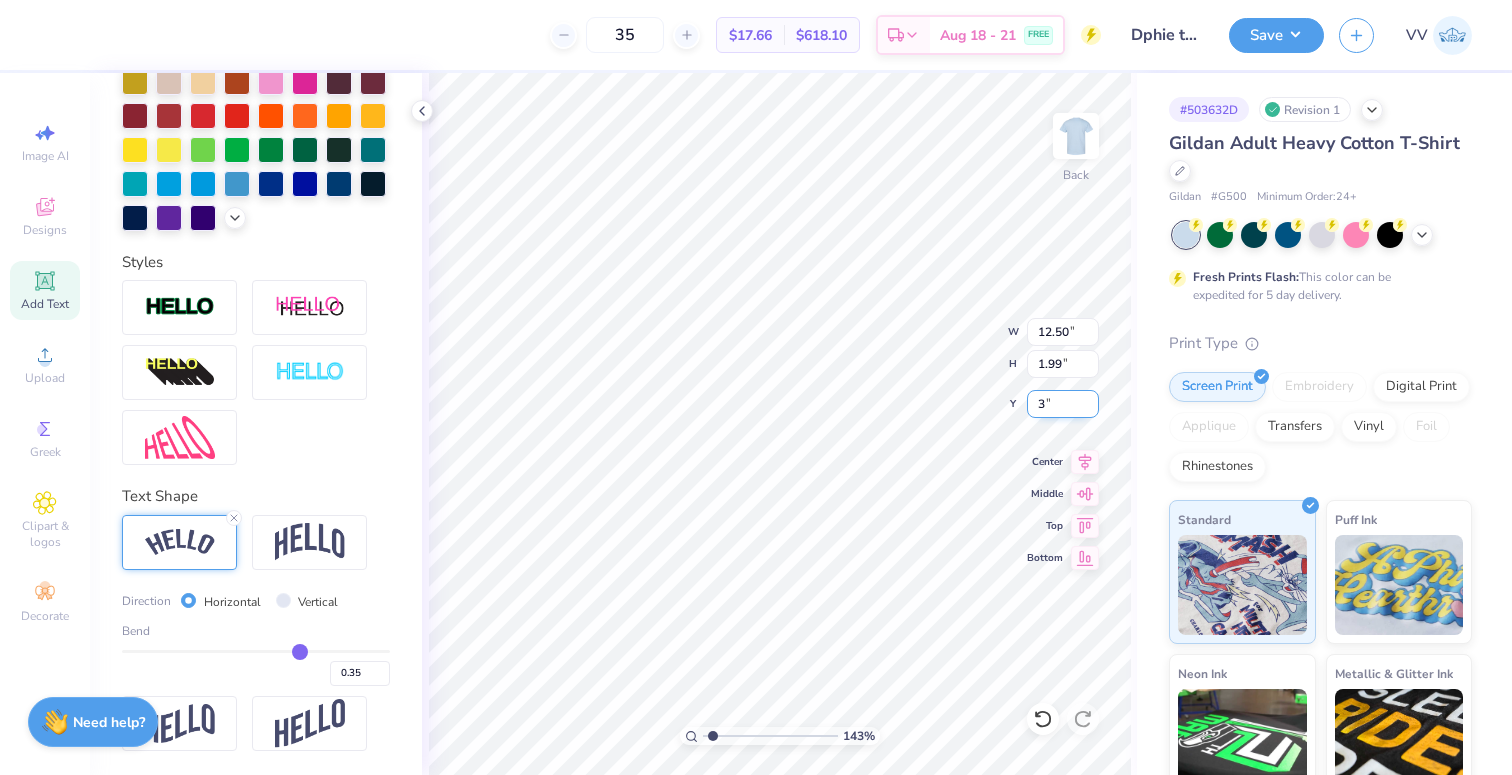 type on "3.00" 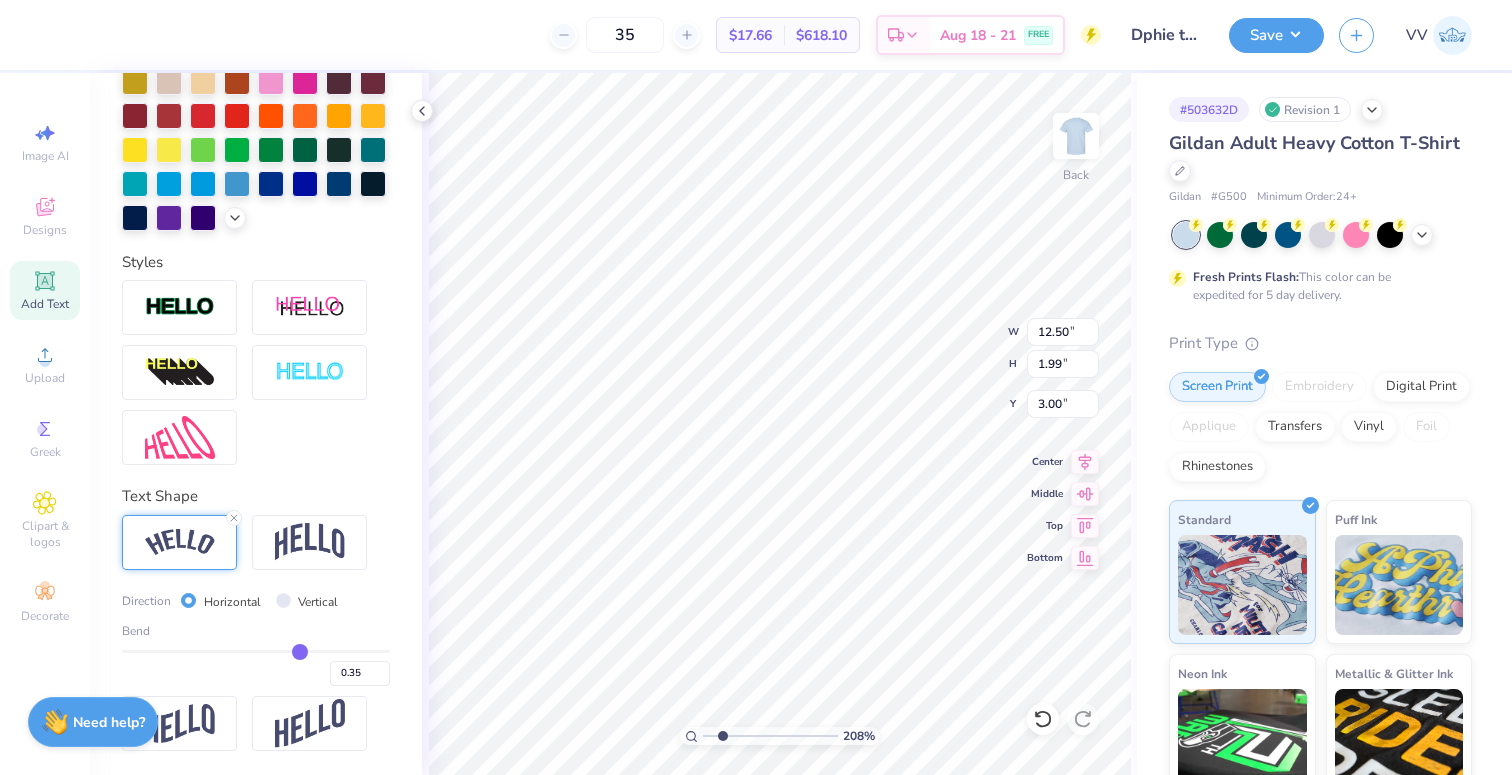 type on "2.06" 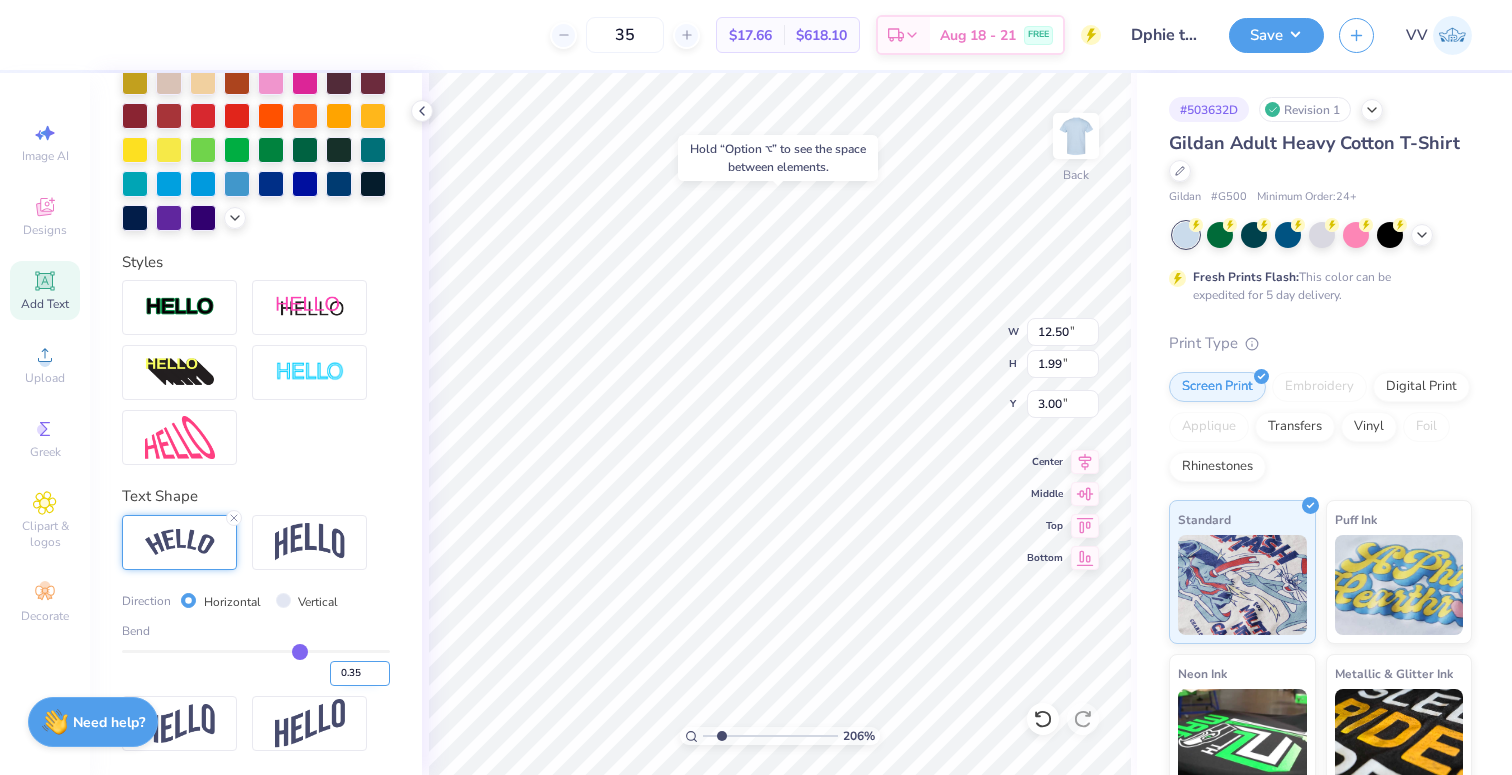 click on "0.35" at bounding box center (360, 673) 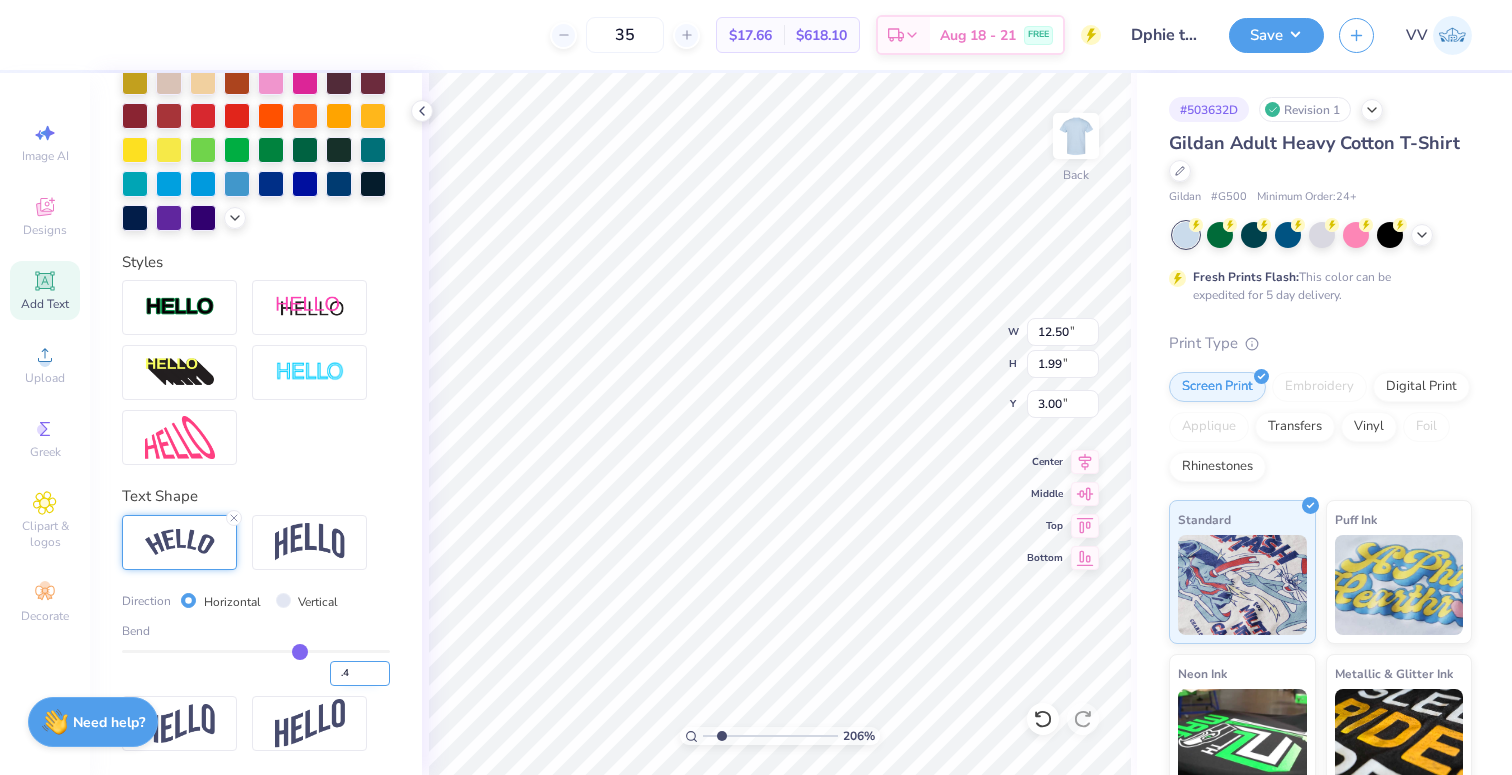 type on ".4" 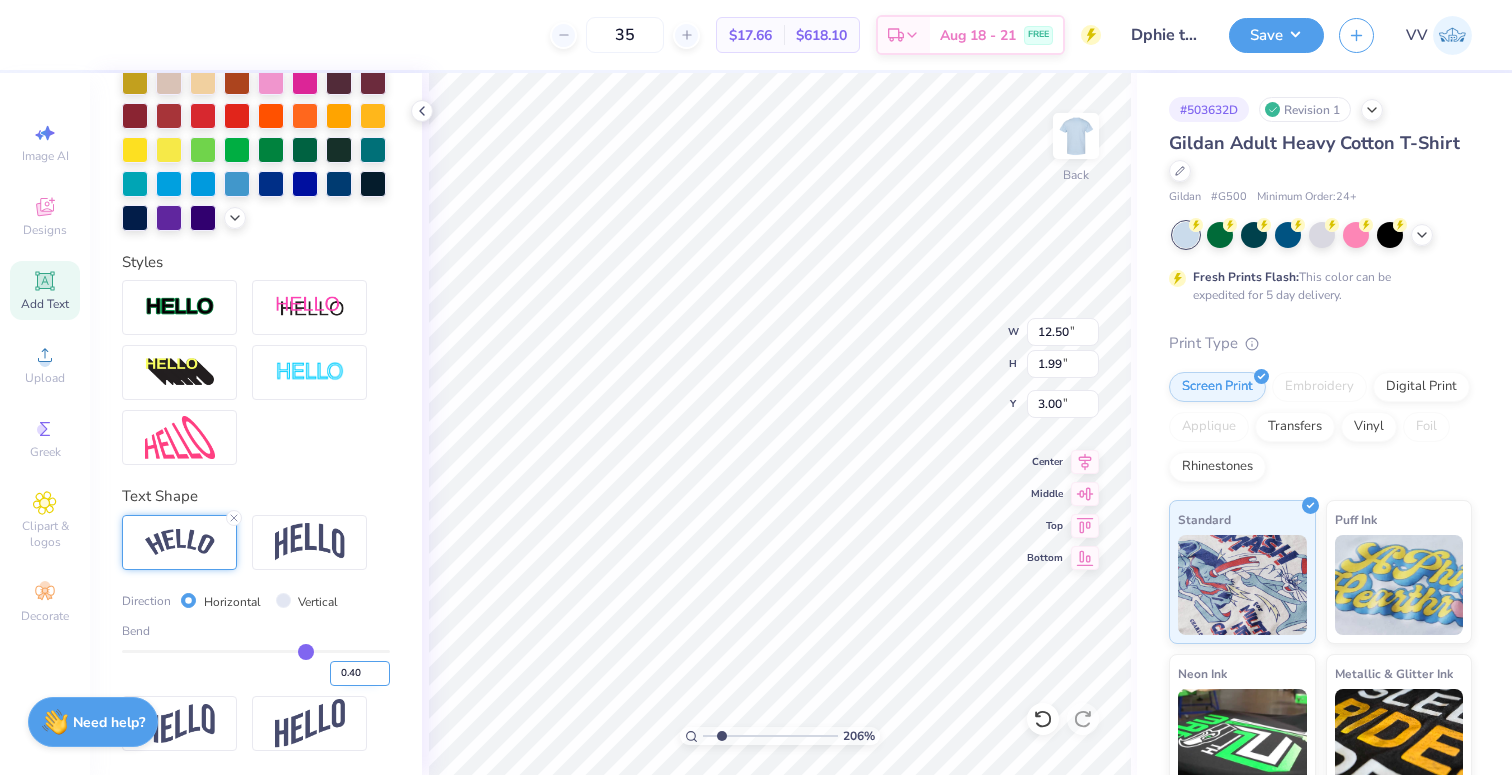 type on "12.67" 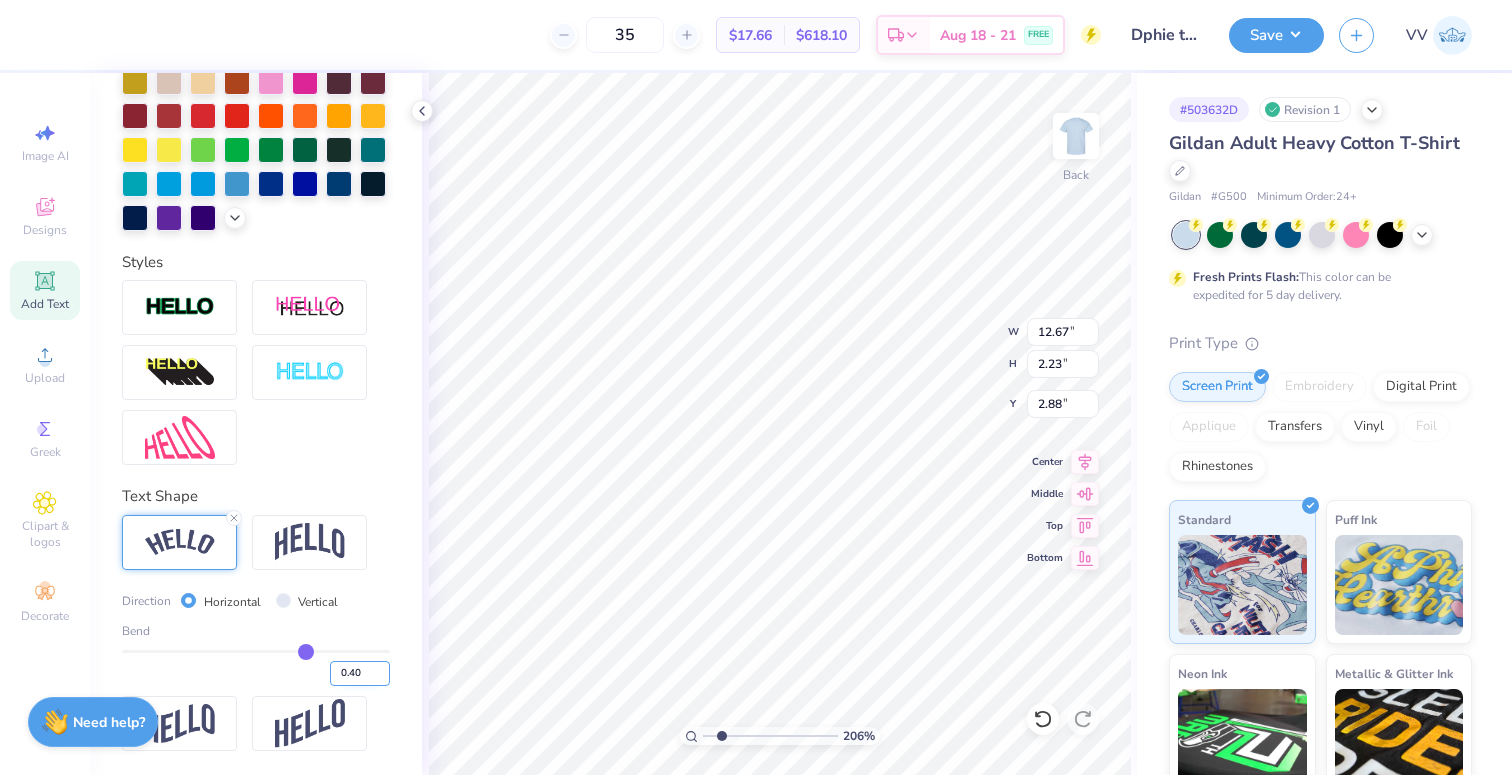 click on "0.40" at bounding box center [360, 673] 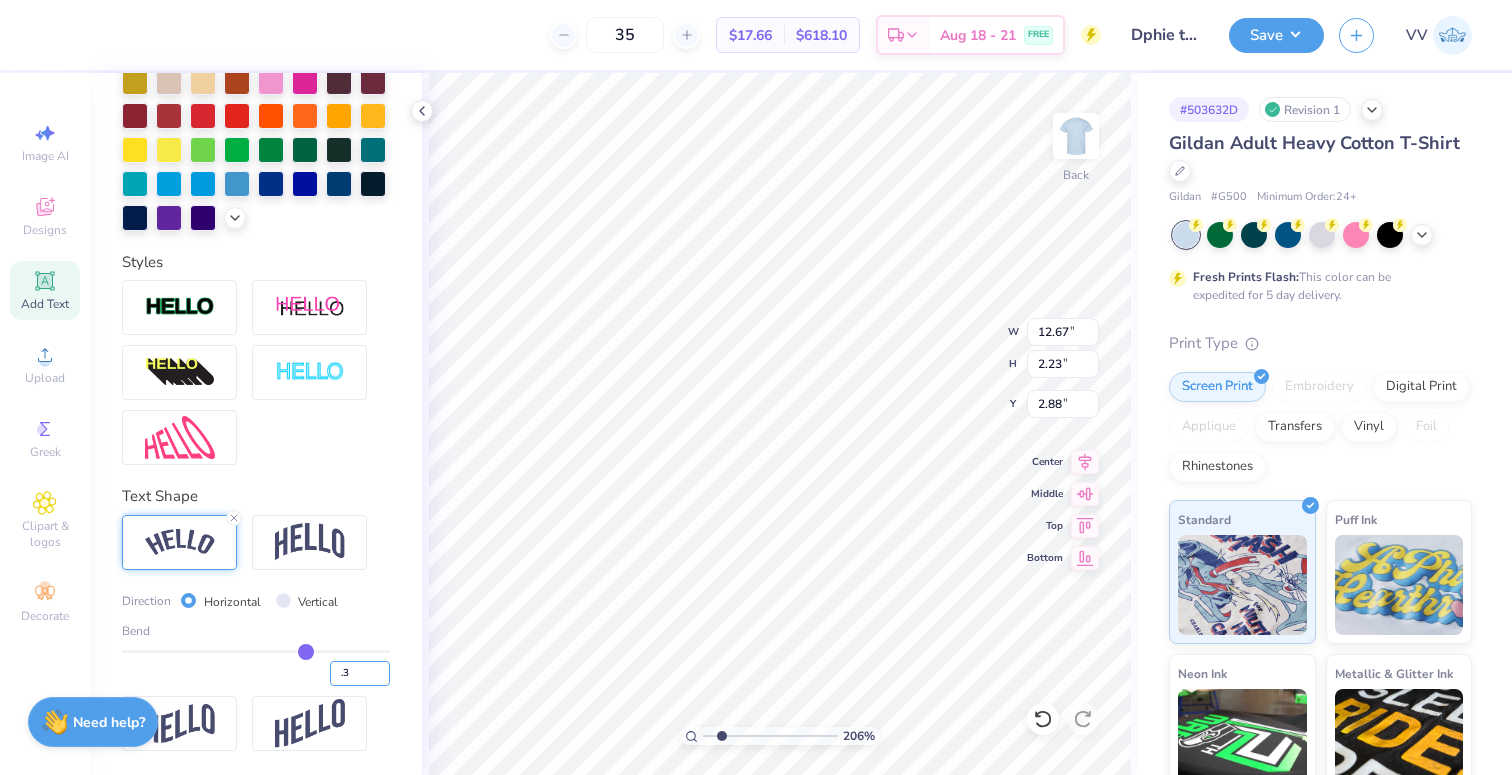 type on ".3" 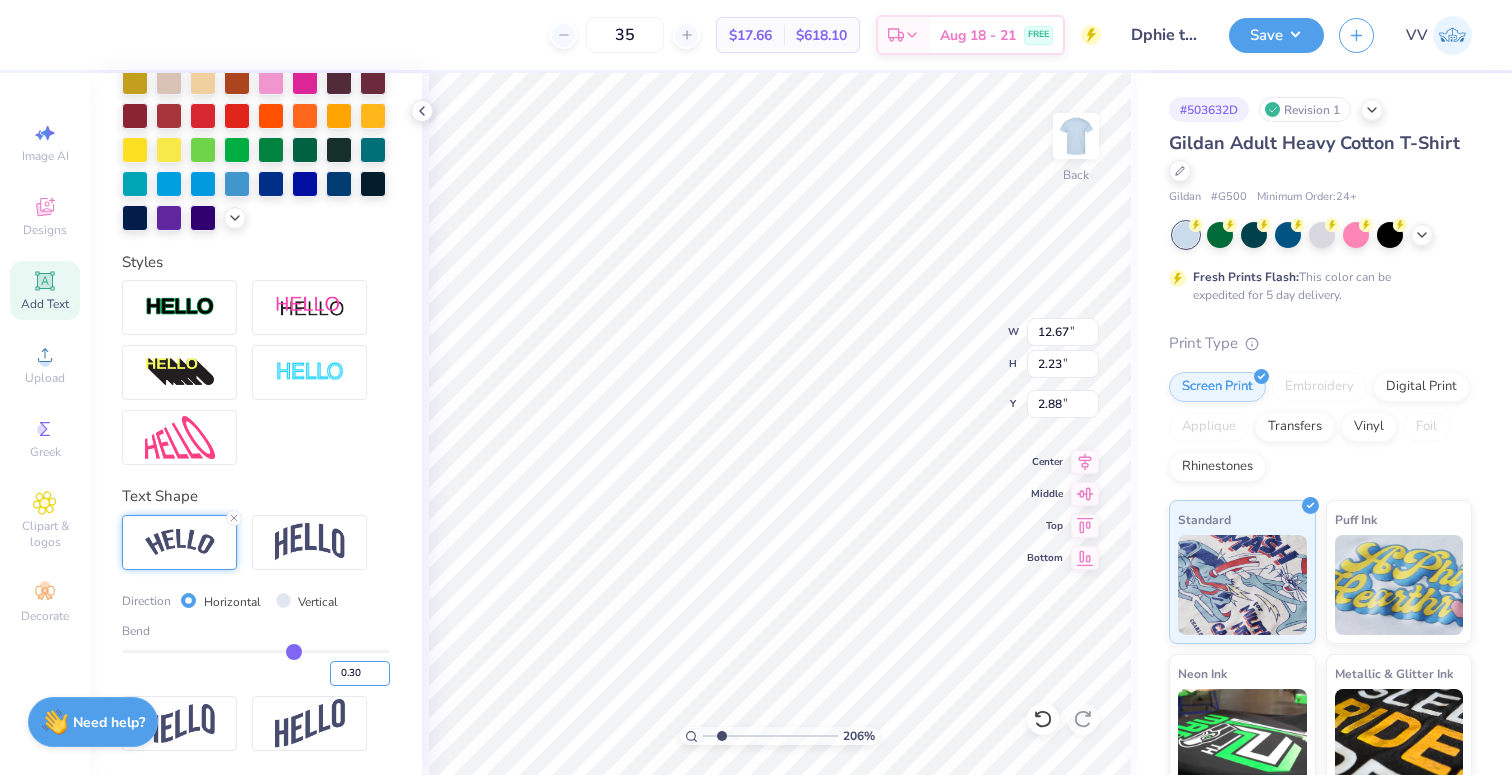 type on "12.32" 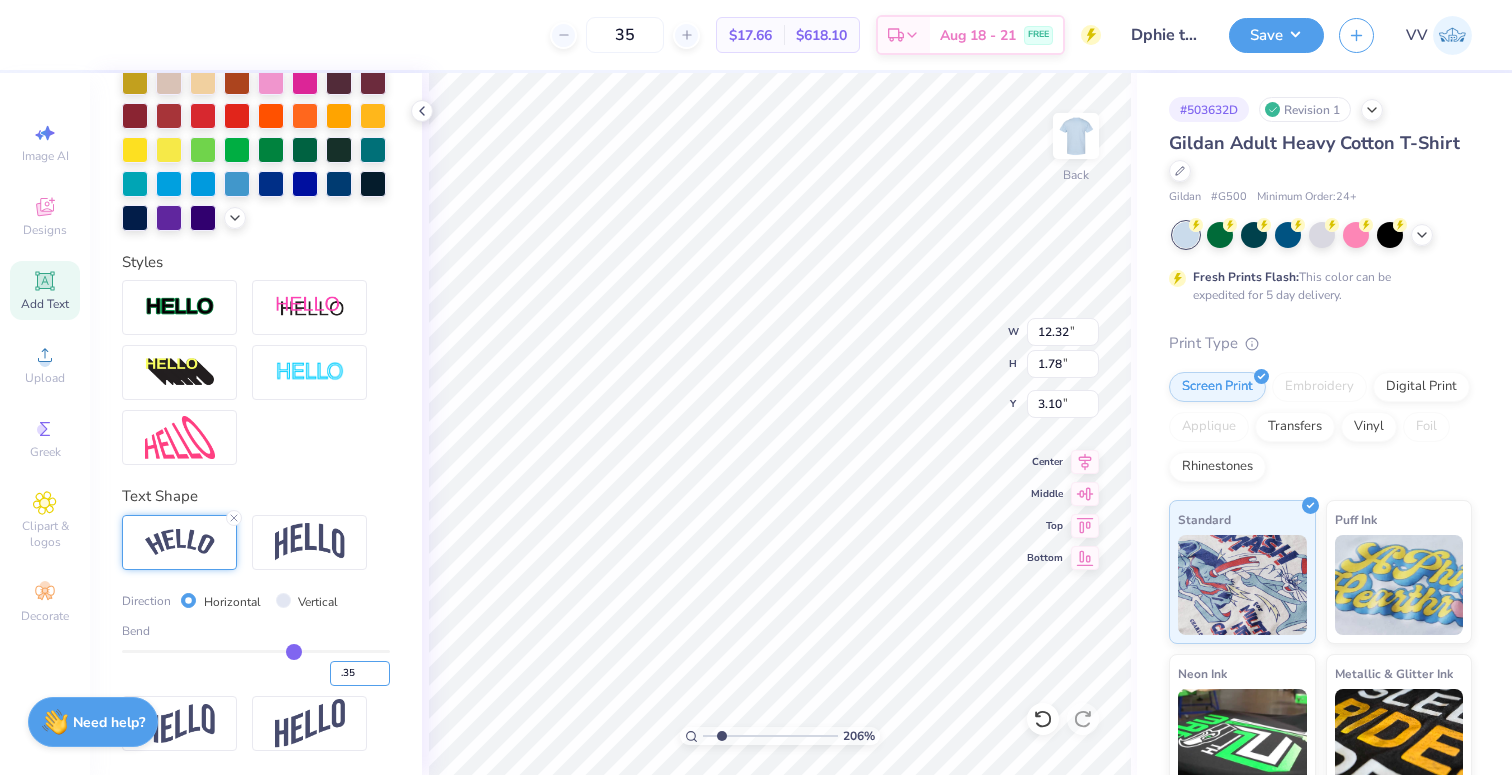 type on ".35" 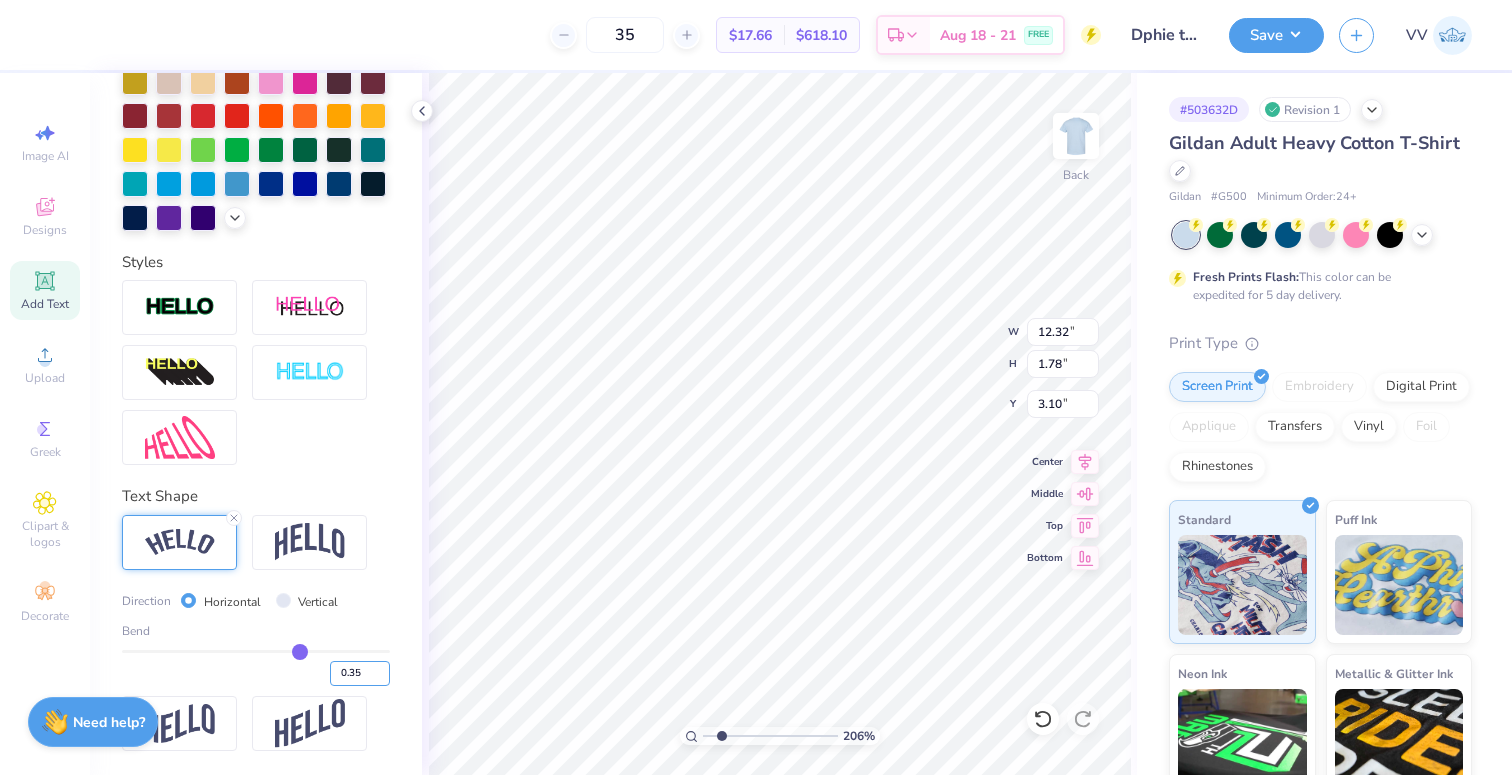 type on "12.50" 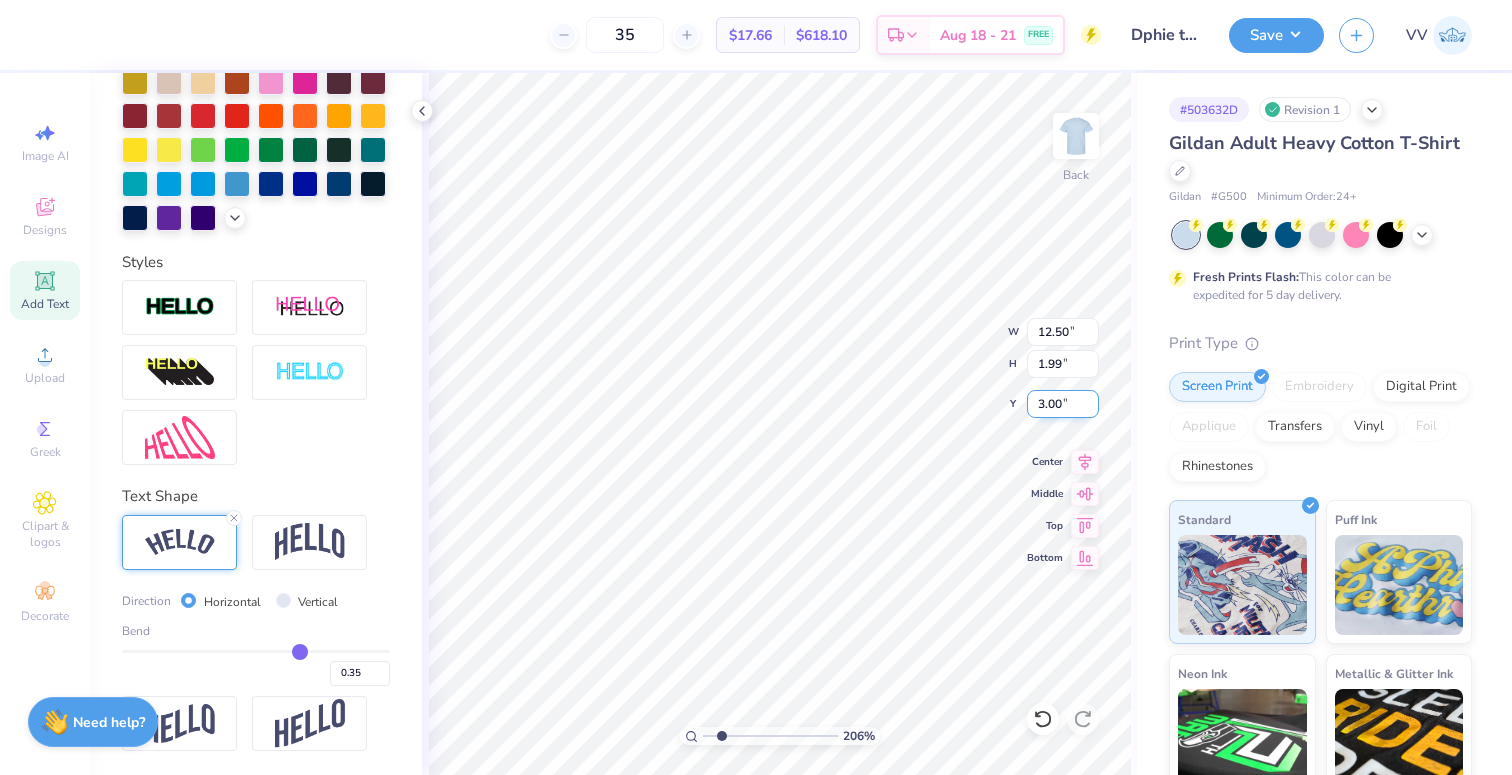 click on "3.00" at bounding box center (1063, 404) 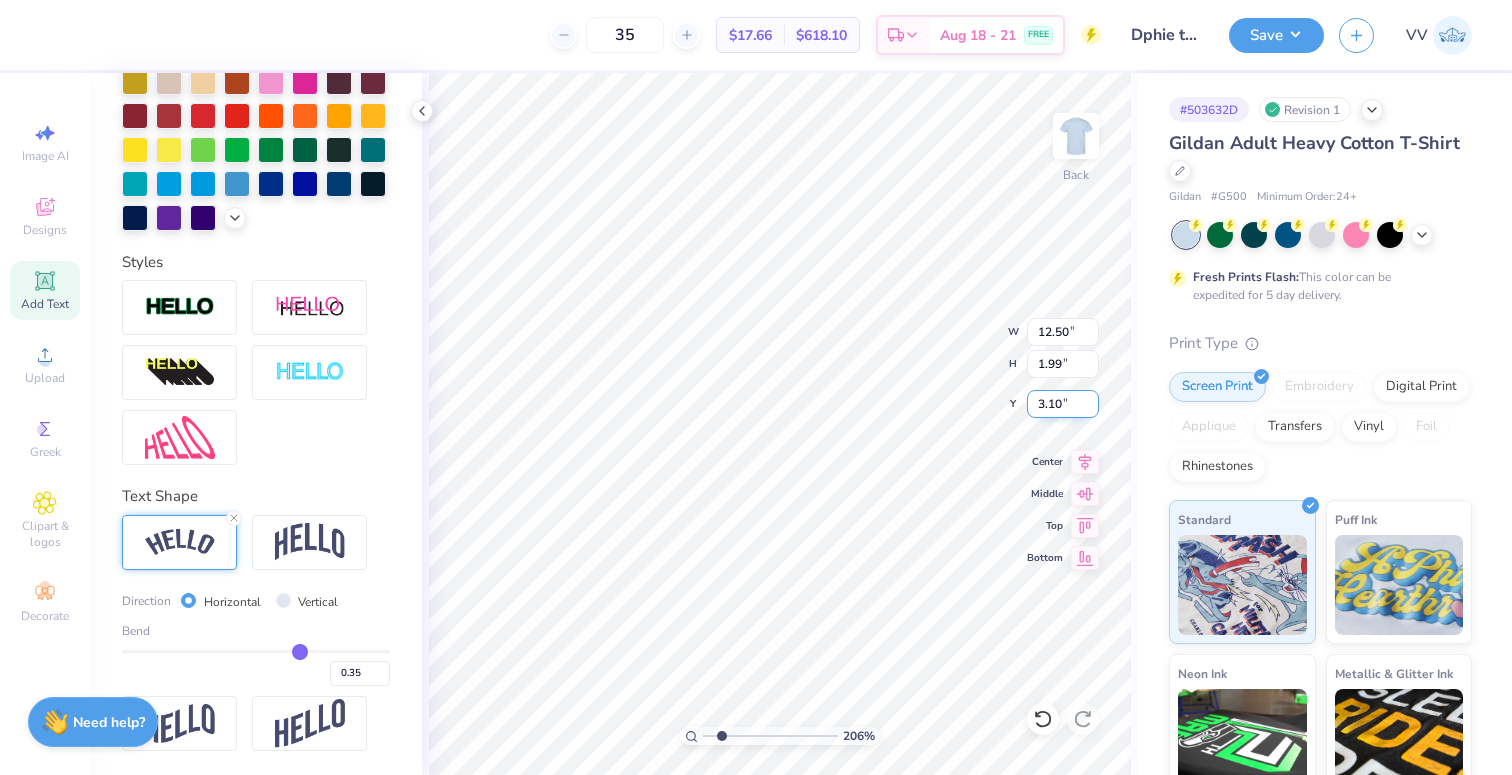click on "3.10" at bounding box center [1063, 404] 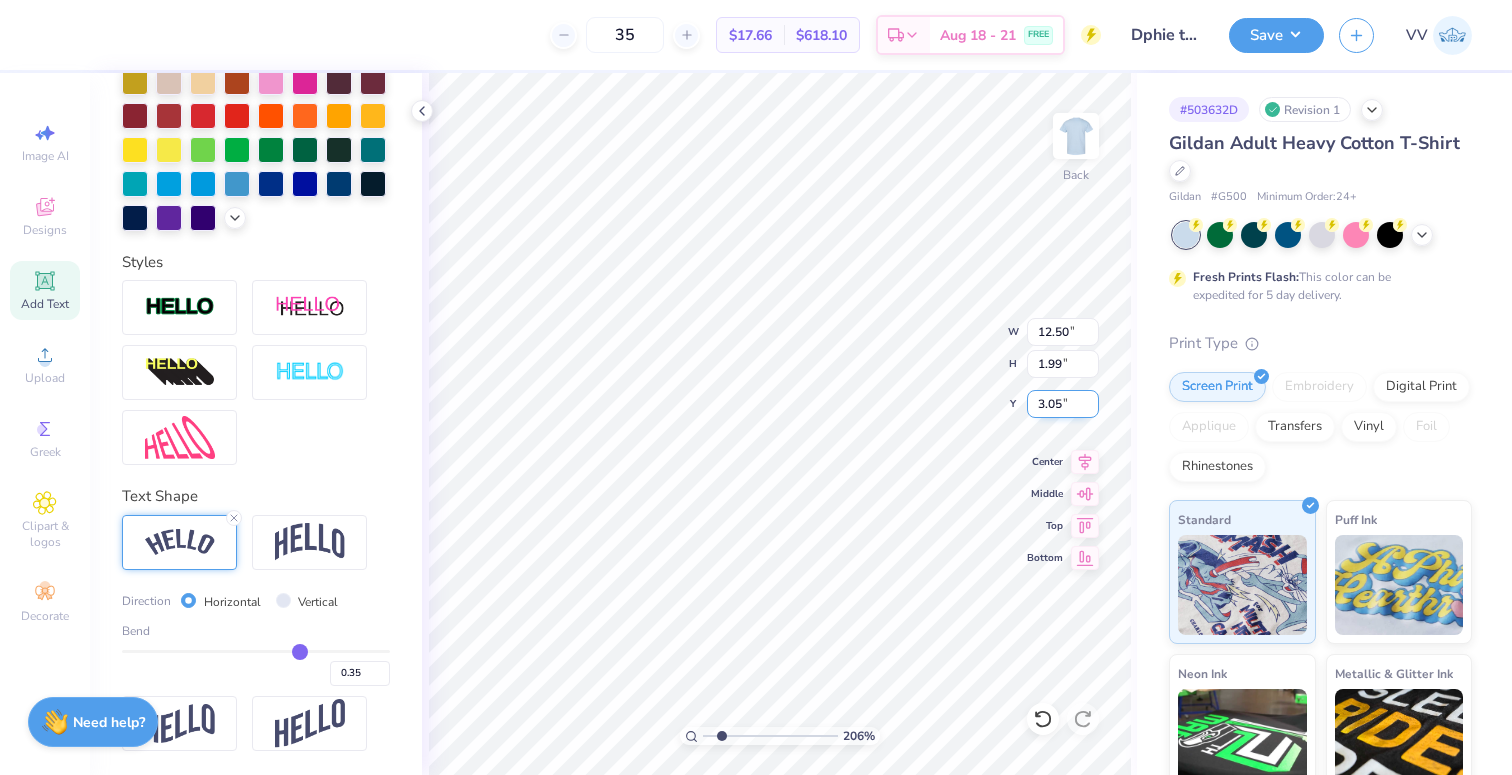 type on "3.05" 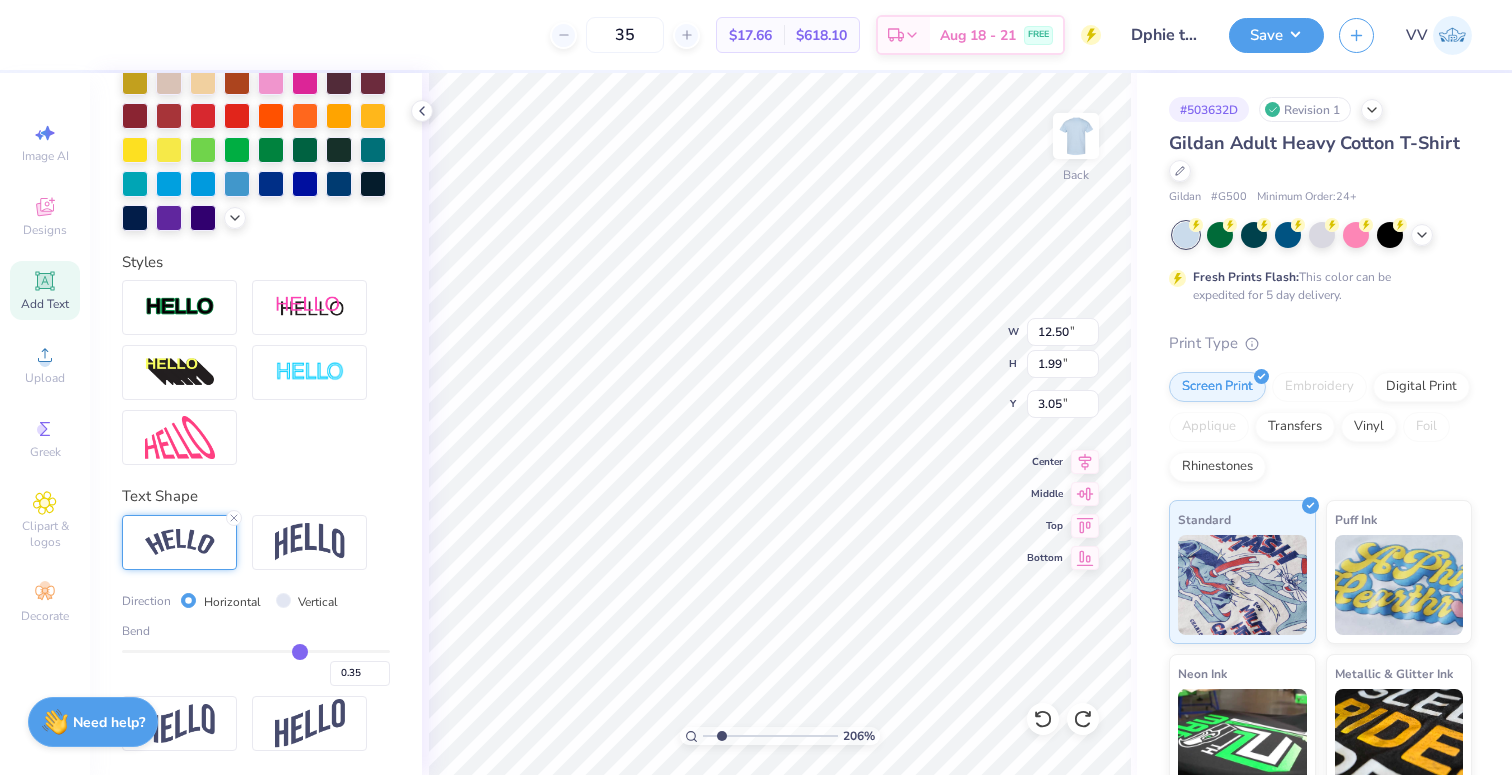 type on "3.05" 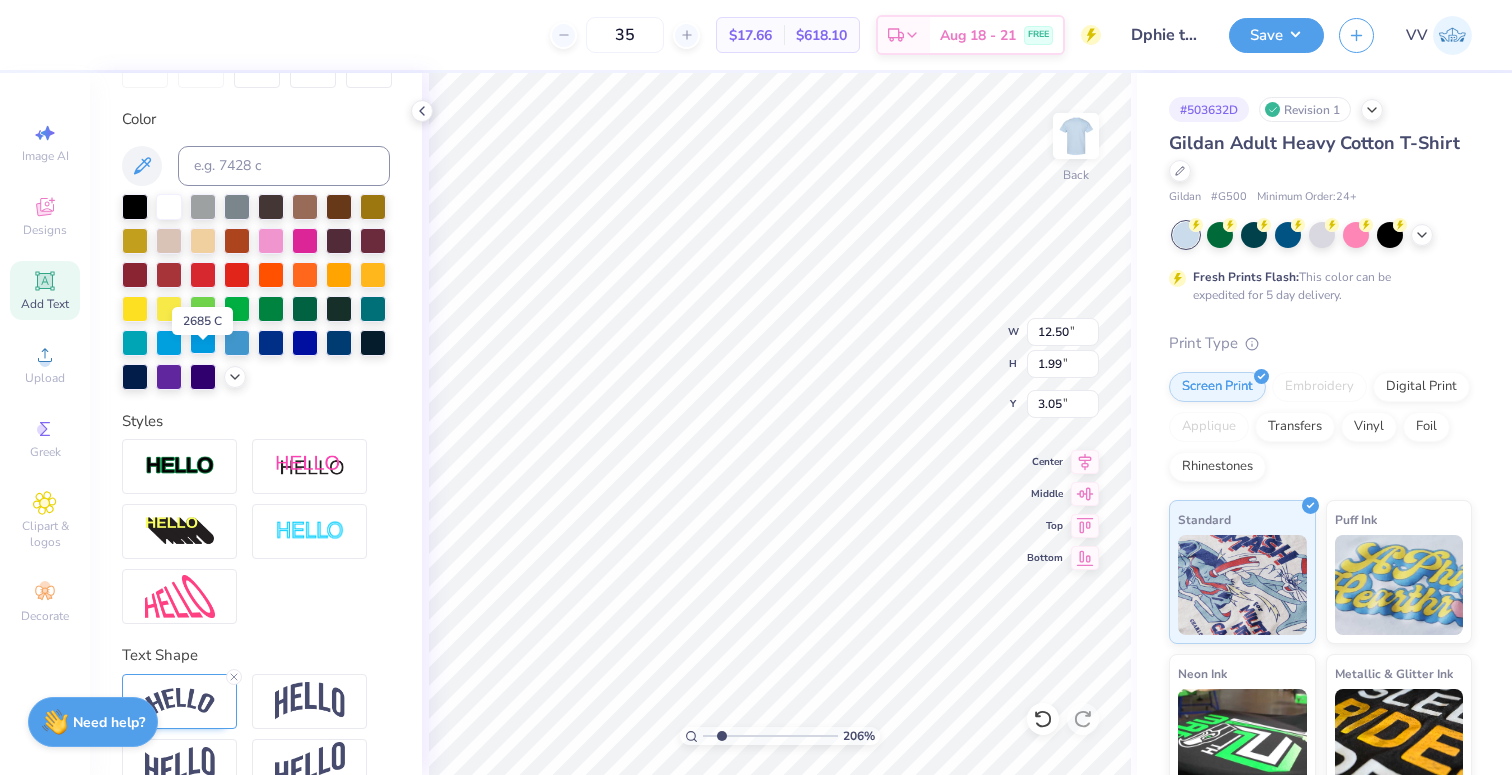 scroll, scrollTop: 341, scrollLeft: 0, axis: vertical 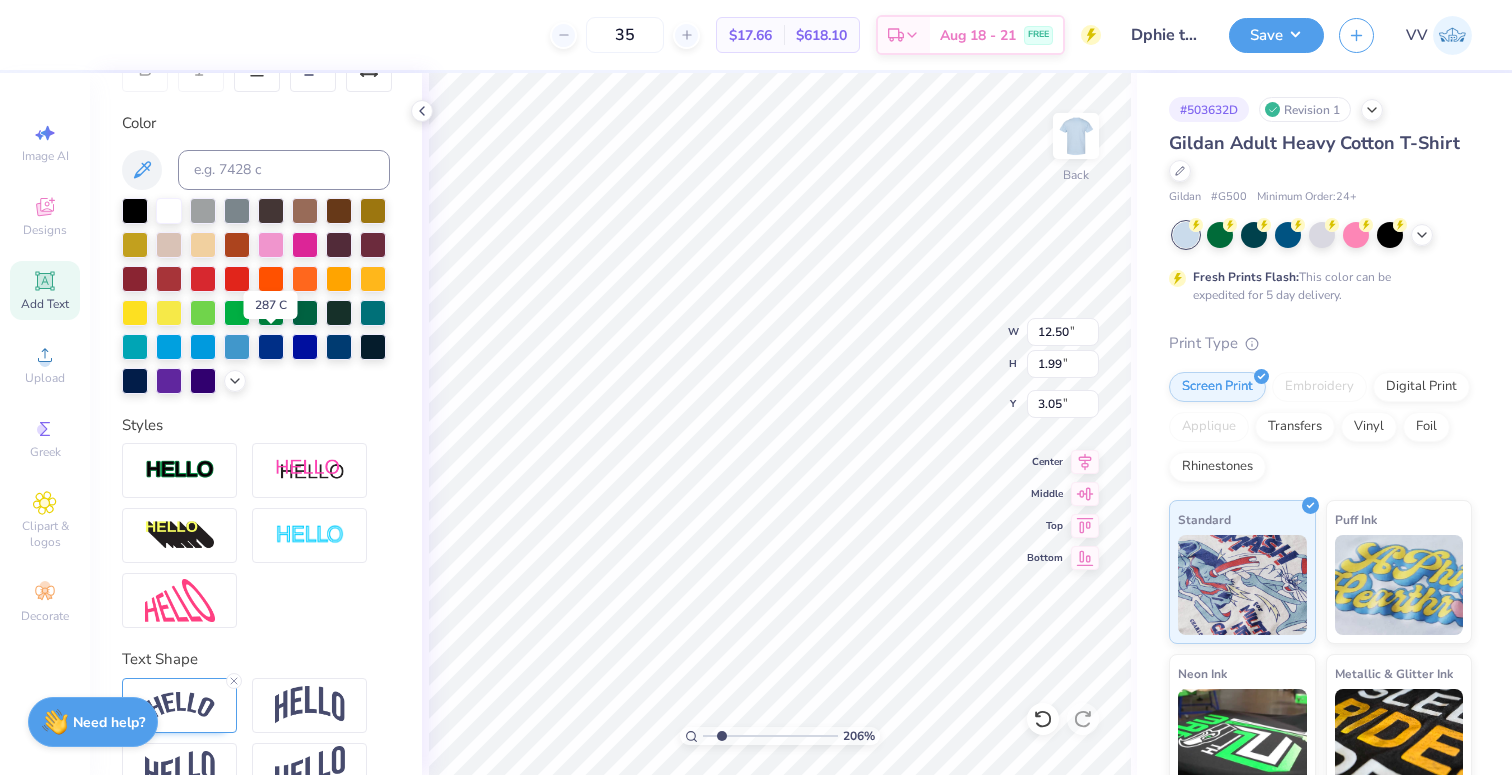drag, startPoint x: 280, startPoint y: 344, endPoint x: 351, endPoint y: 373, distance: 76.6942 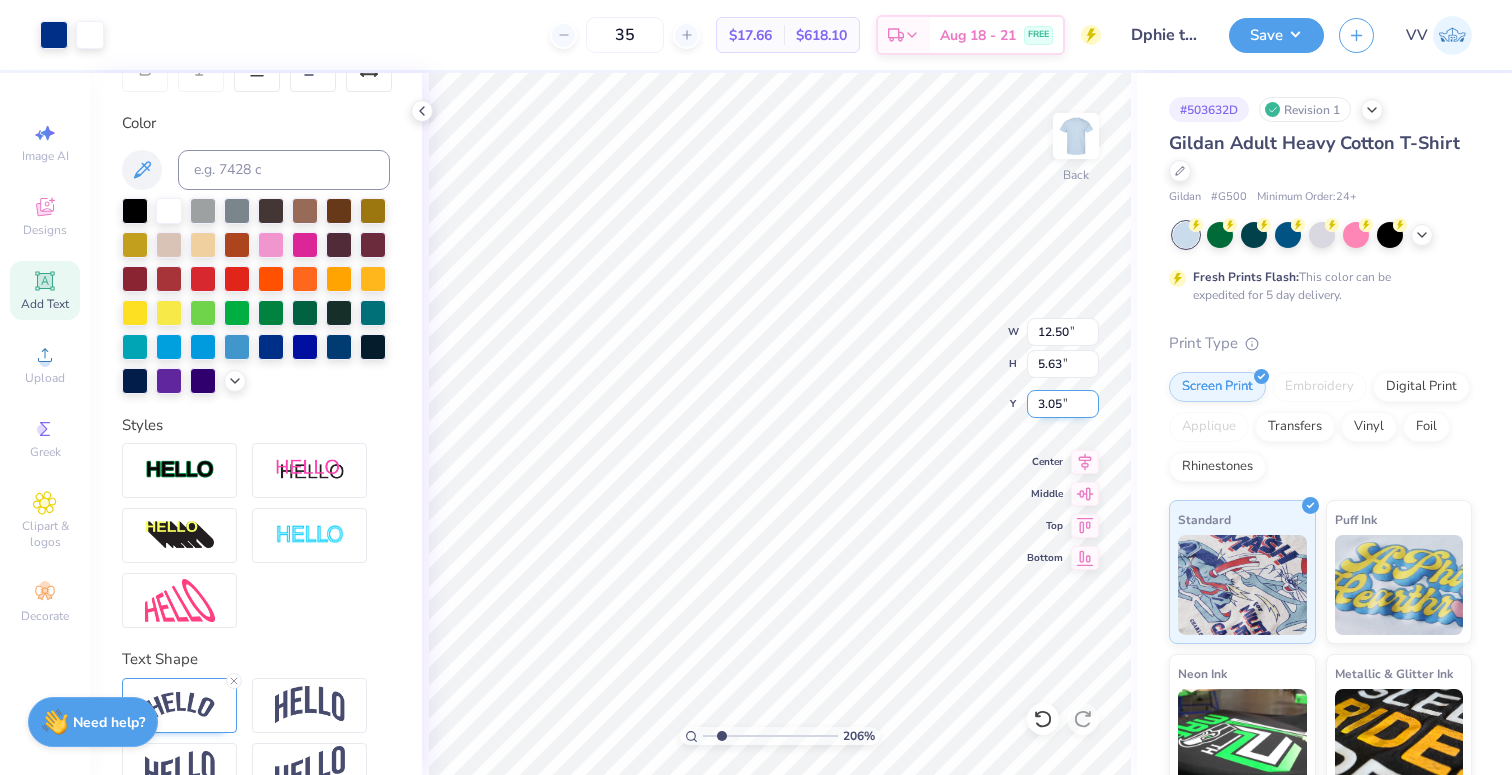 click on "3.05" at bounding box center (1063, 404) 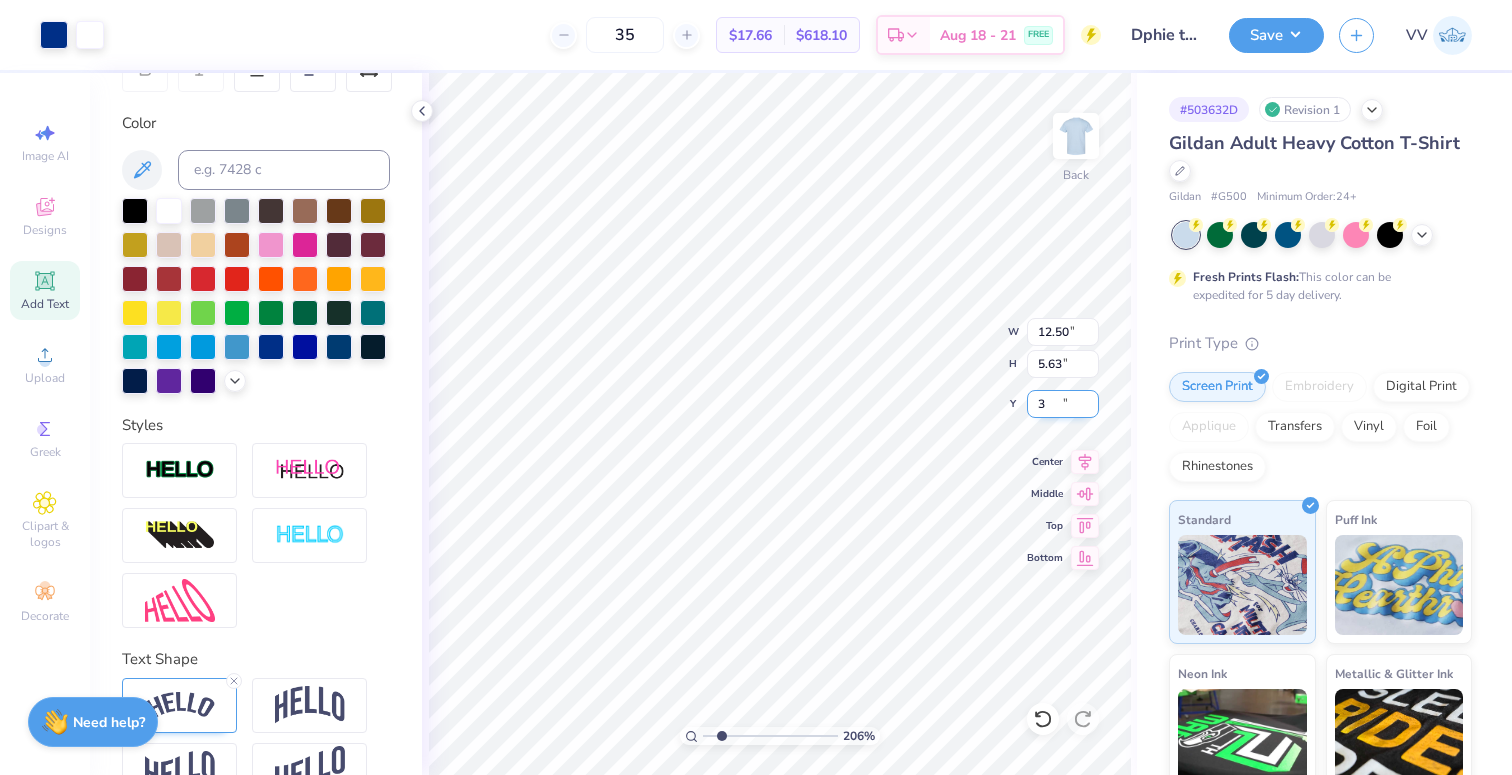 type on "3.00" 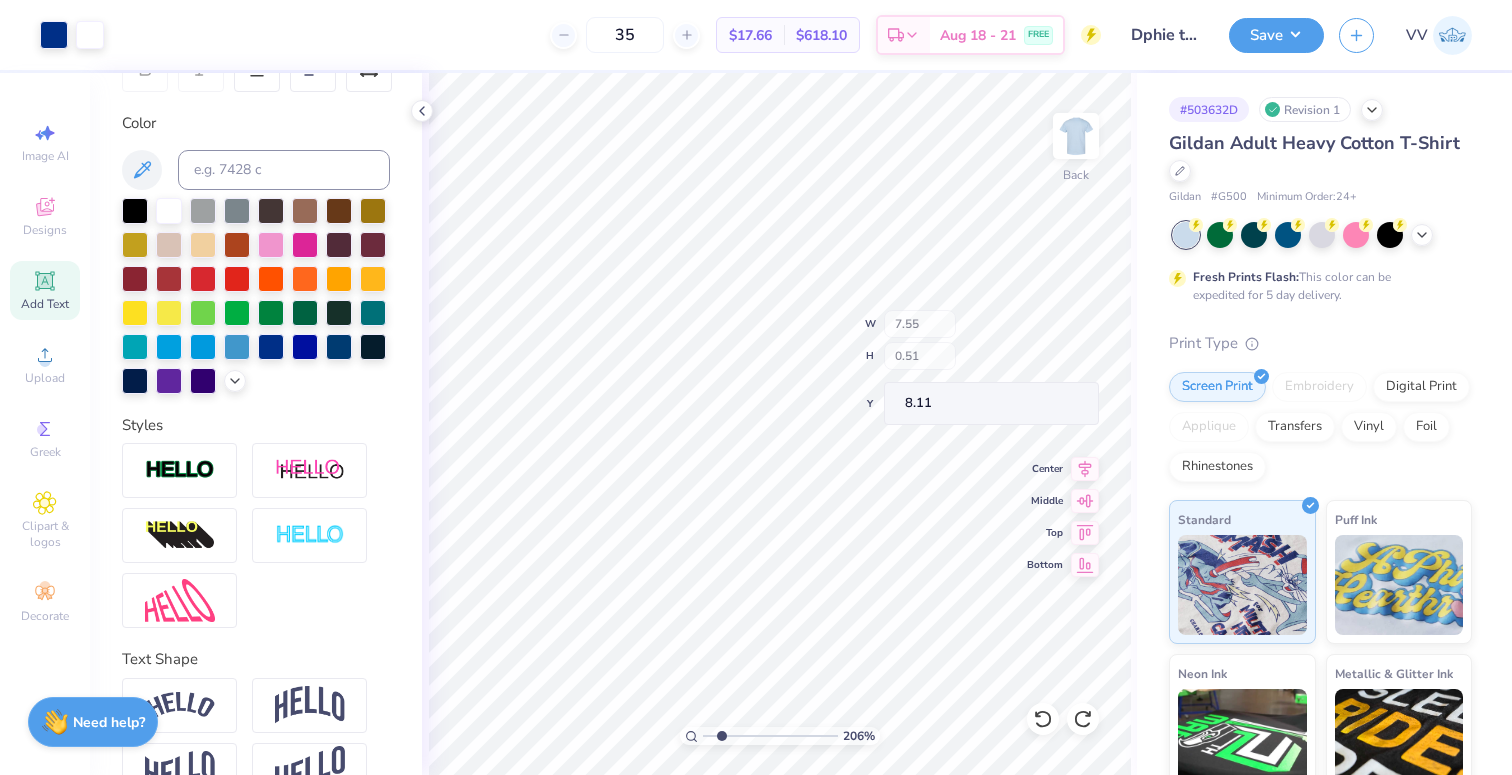 type on "12.50" 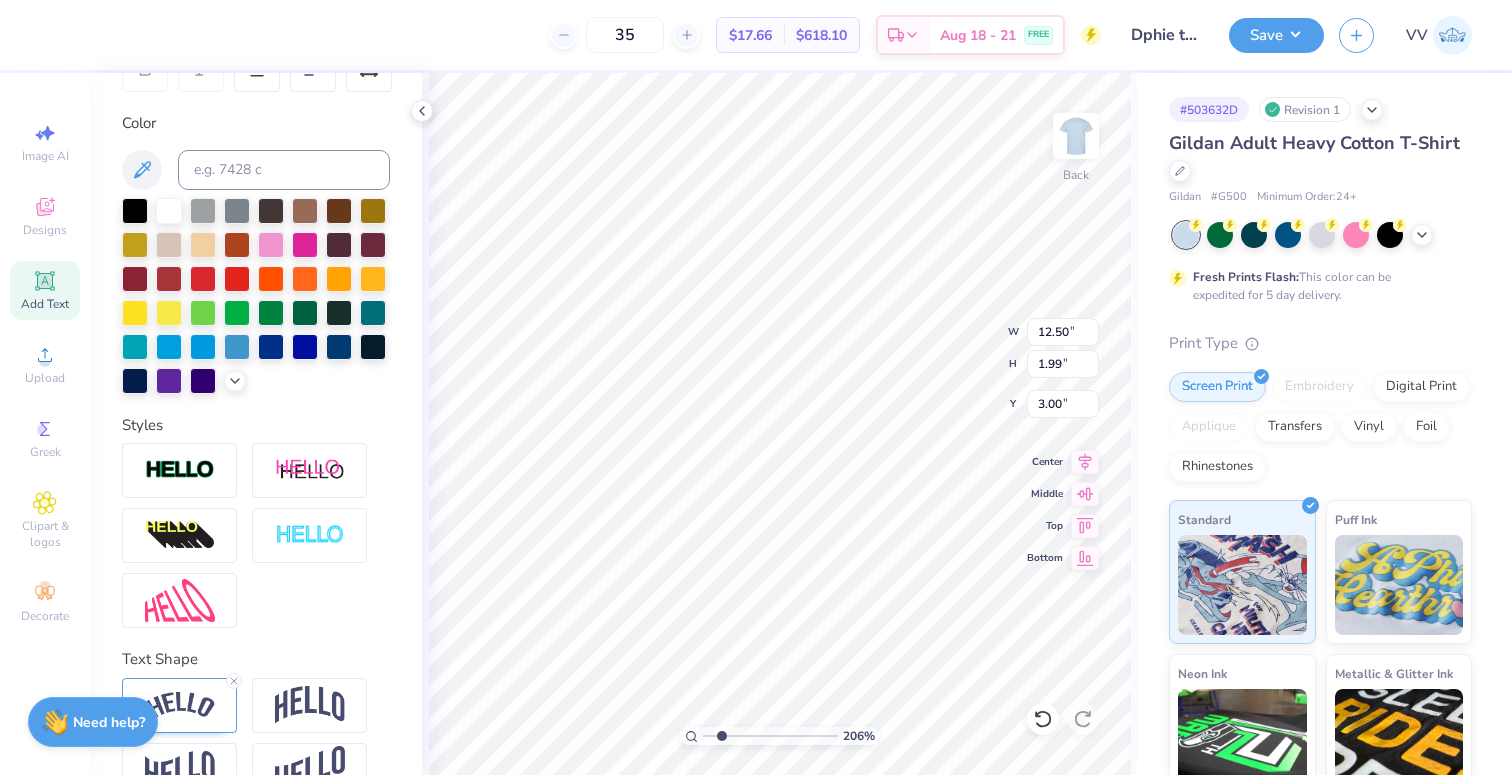 type on "10.50" 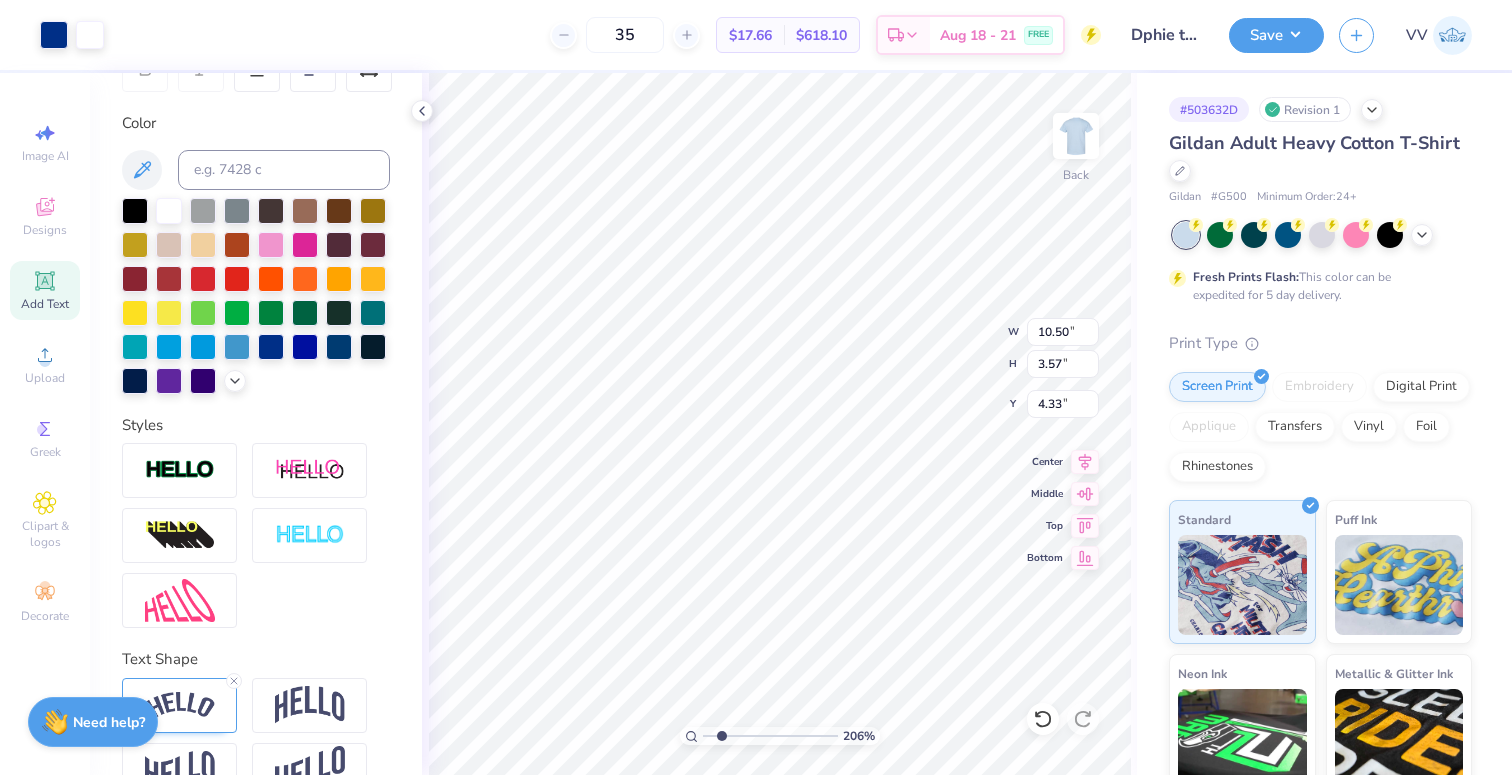 type on "4.35" 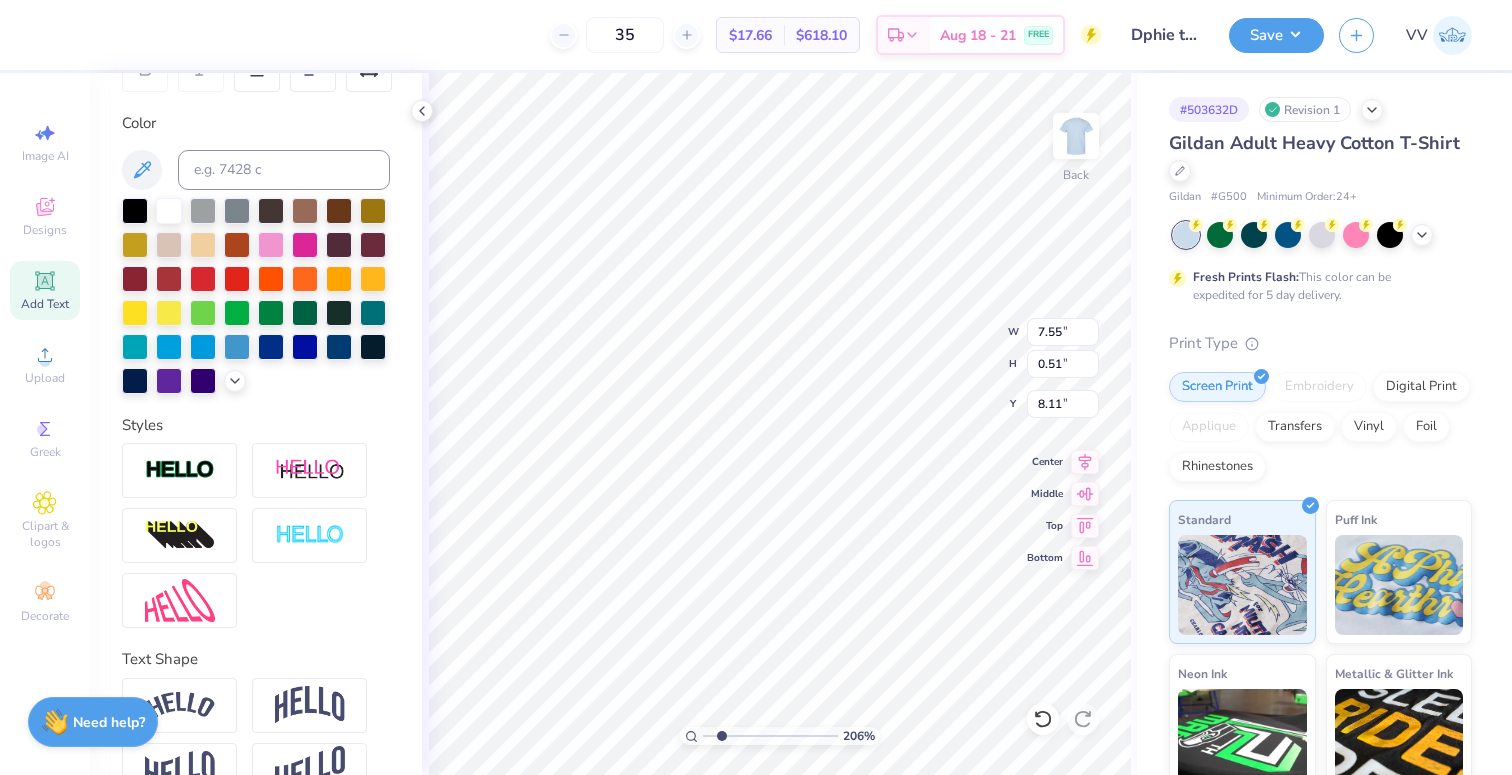 type on "8.12" 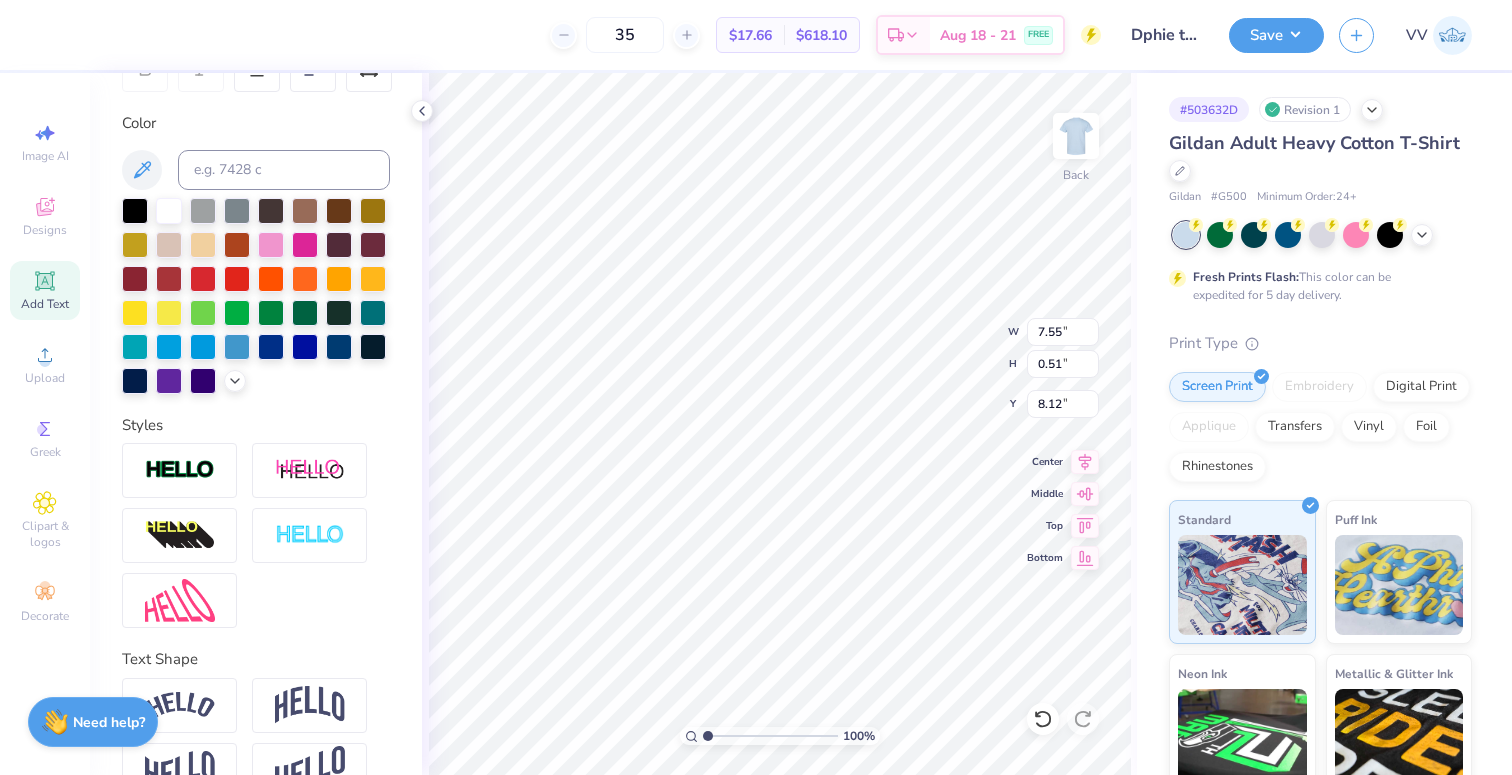 type on "1" 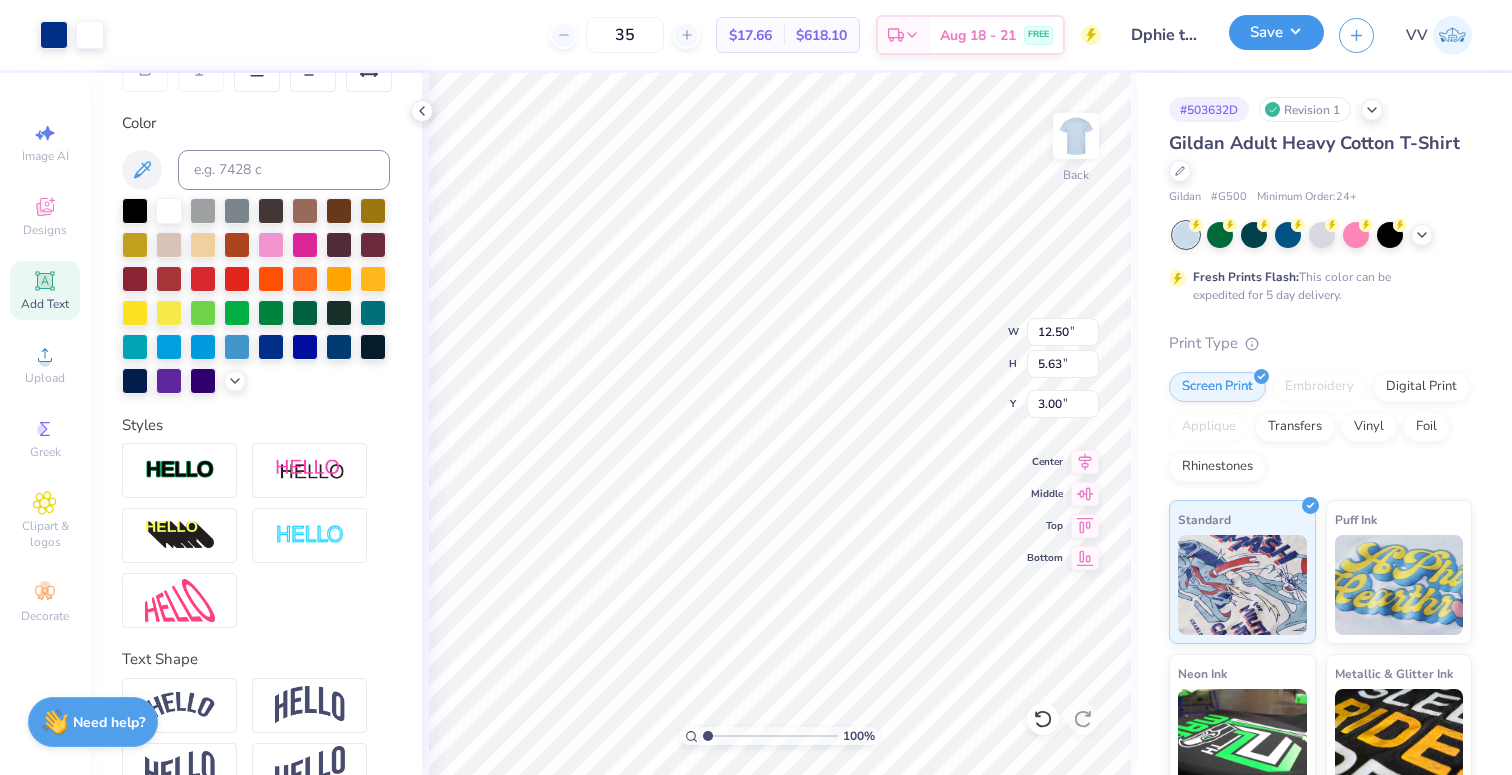 click on "Save" at bounding box center [1276, 32] 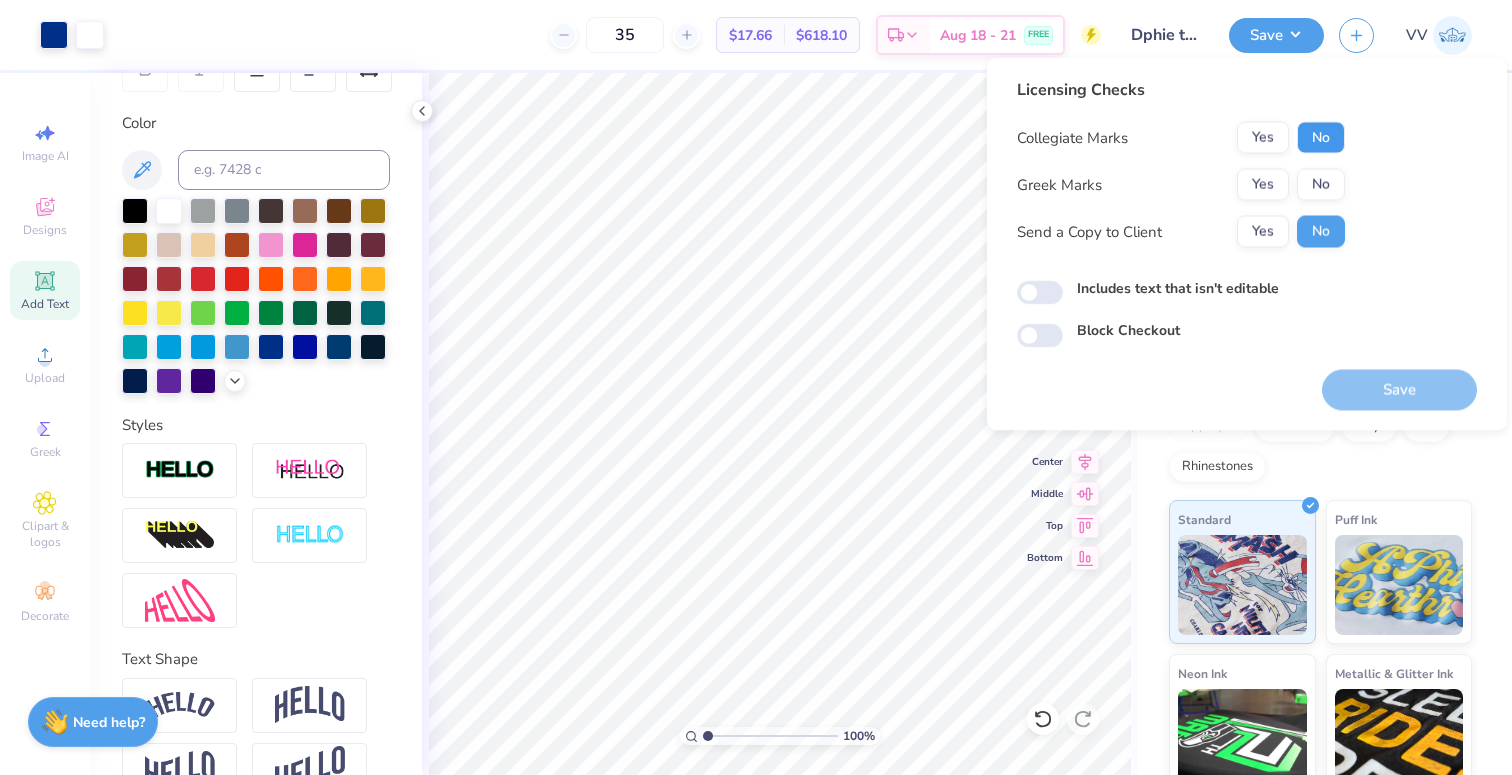click on "No" at bounding box center [1321, 138] 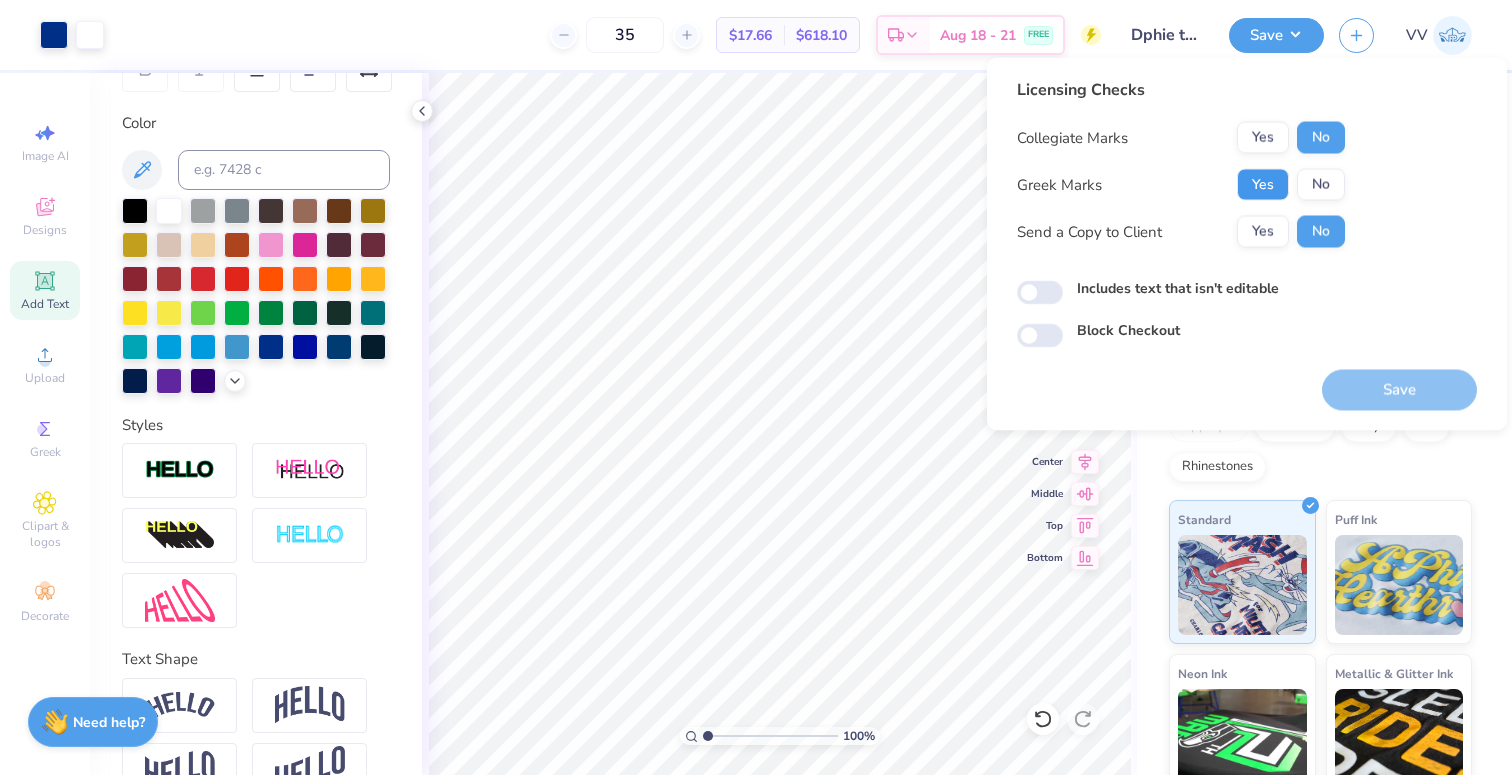 click on "Yes" at bounding box center (1263, 185) 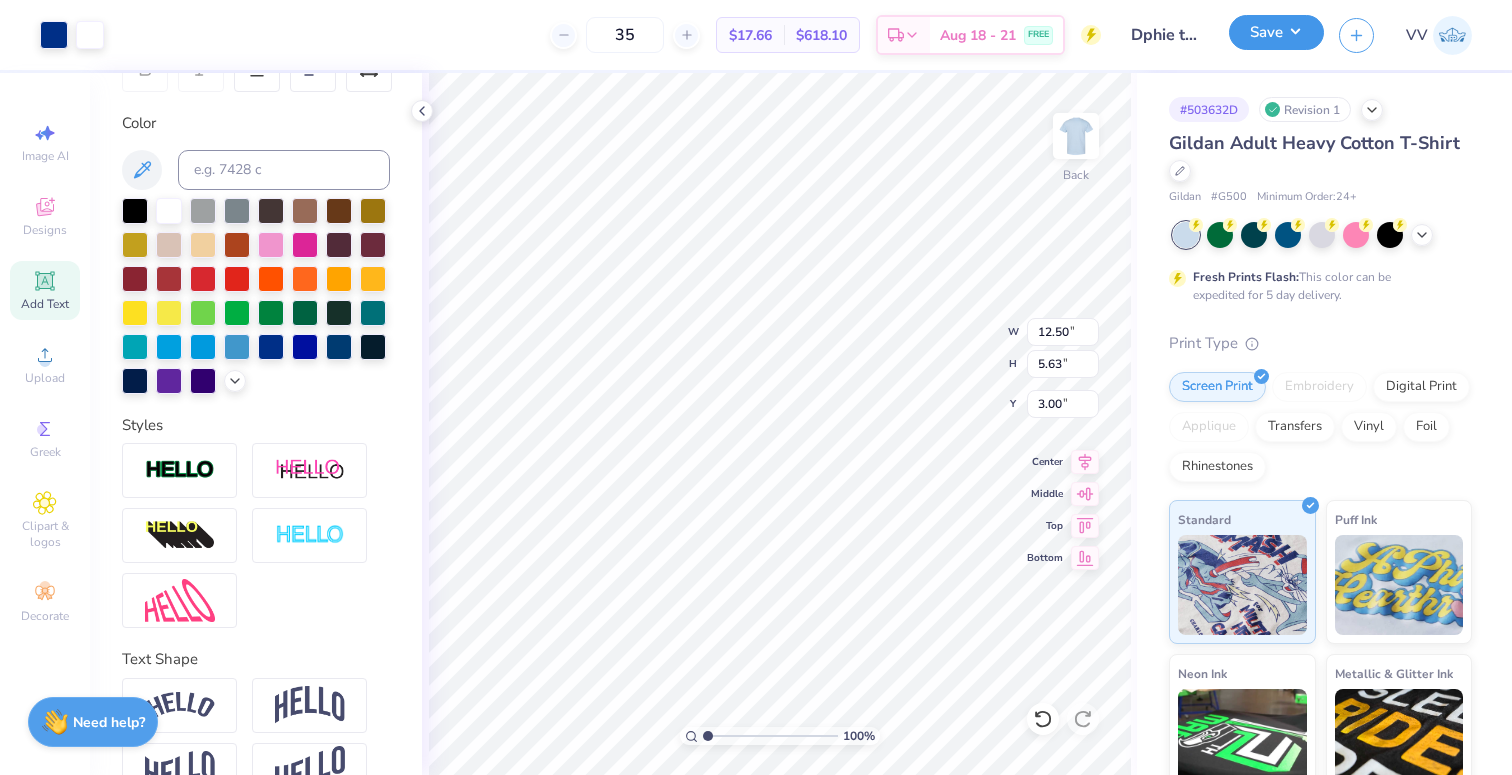 click on "Save" at bounding box center (1276, 32) 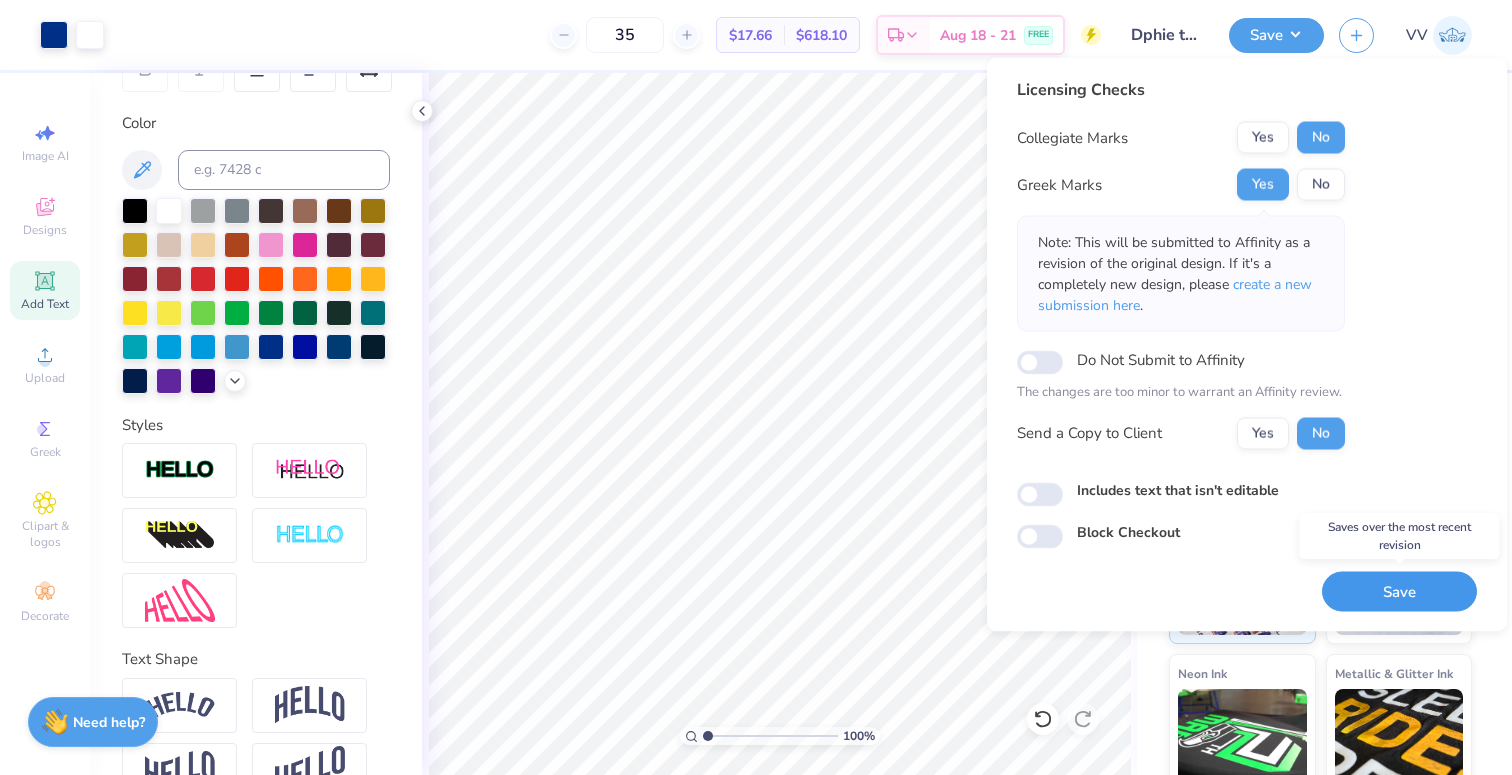 click on "Save" at bounding box center [1399, 591] 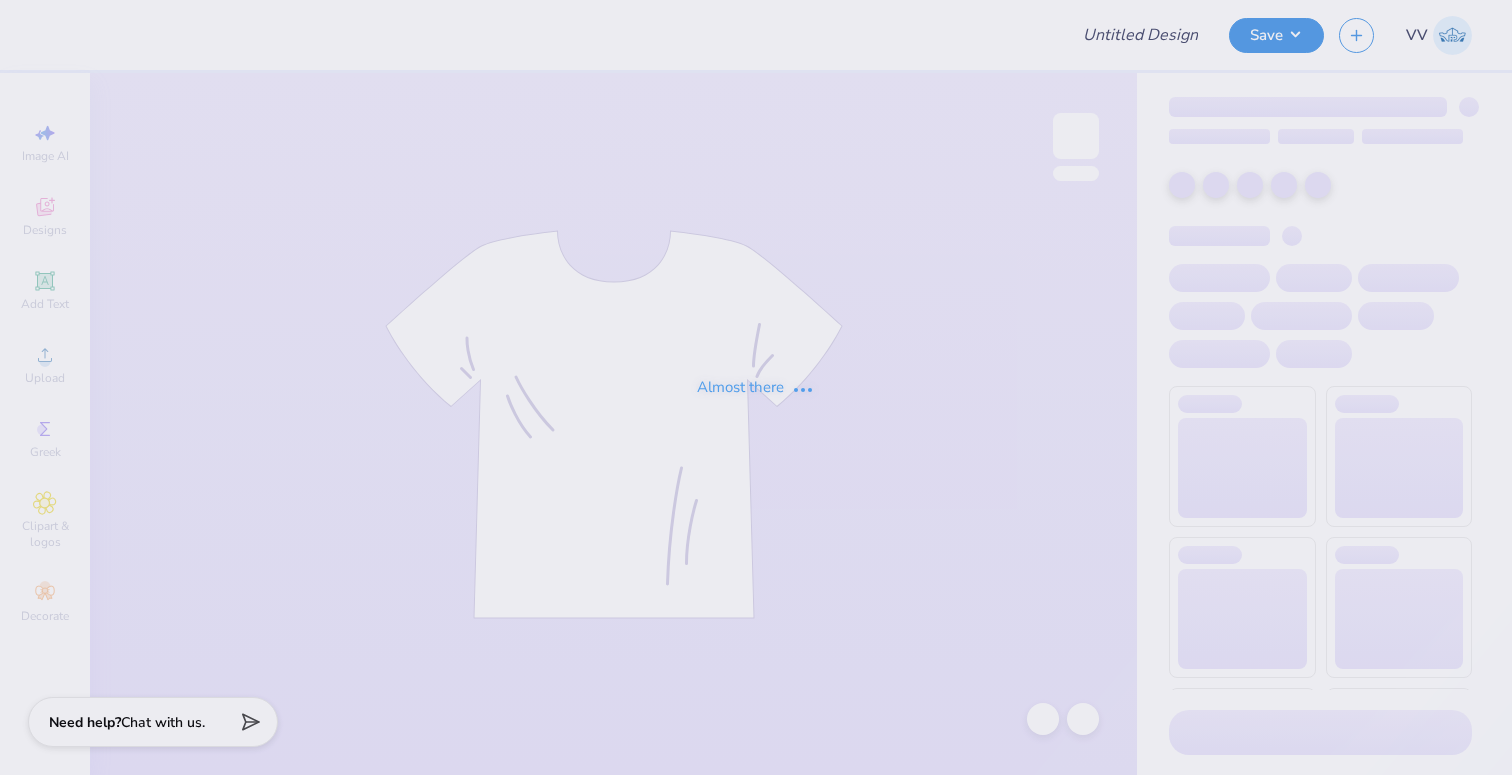 scroll, scrollTop: 0, scrollLeft: 0, axis: both 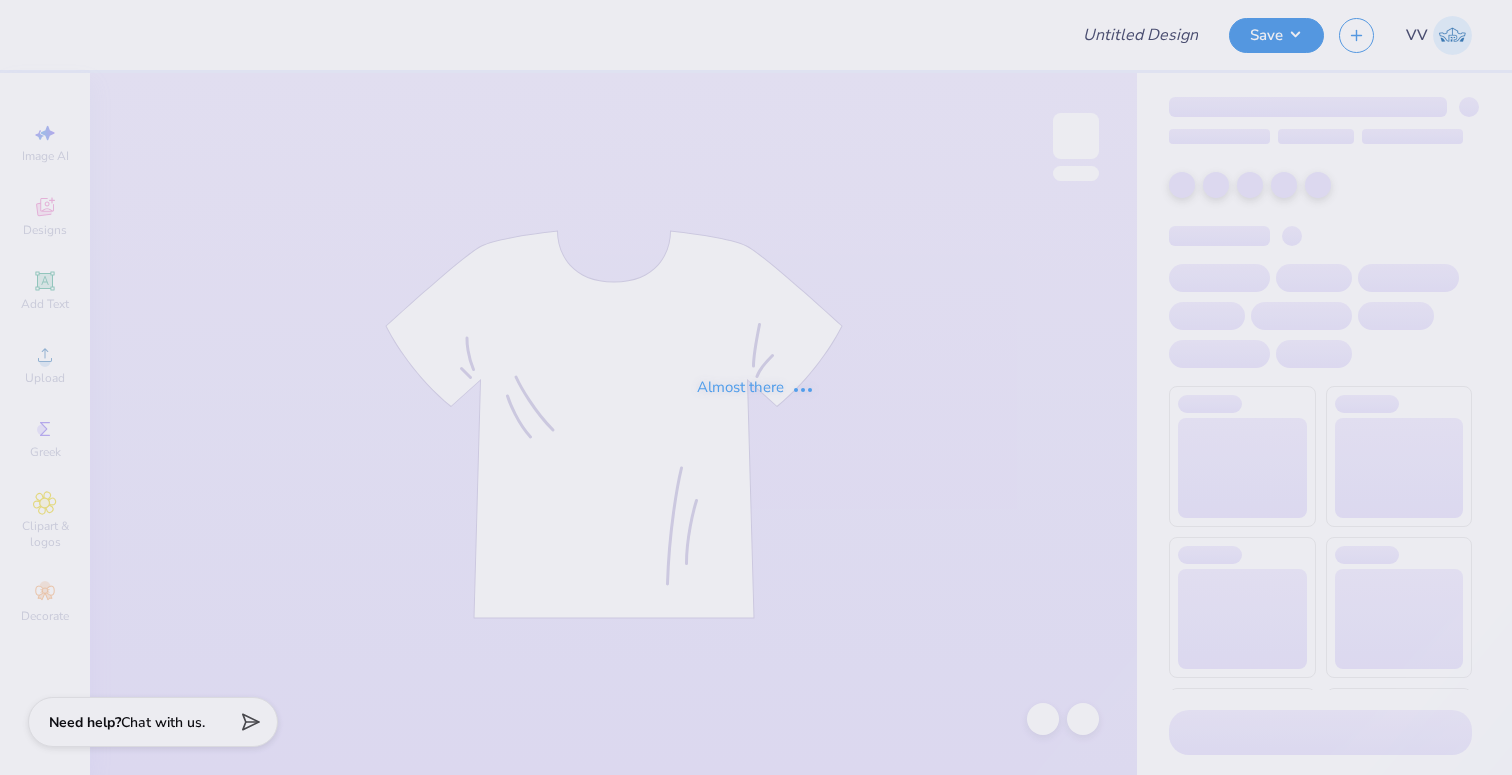 type on "Pare GBM member T-shirts" 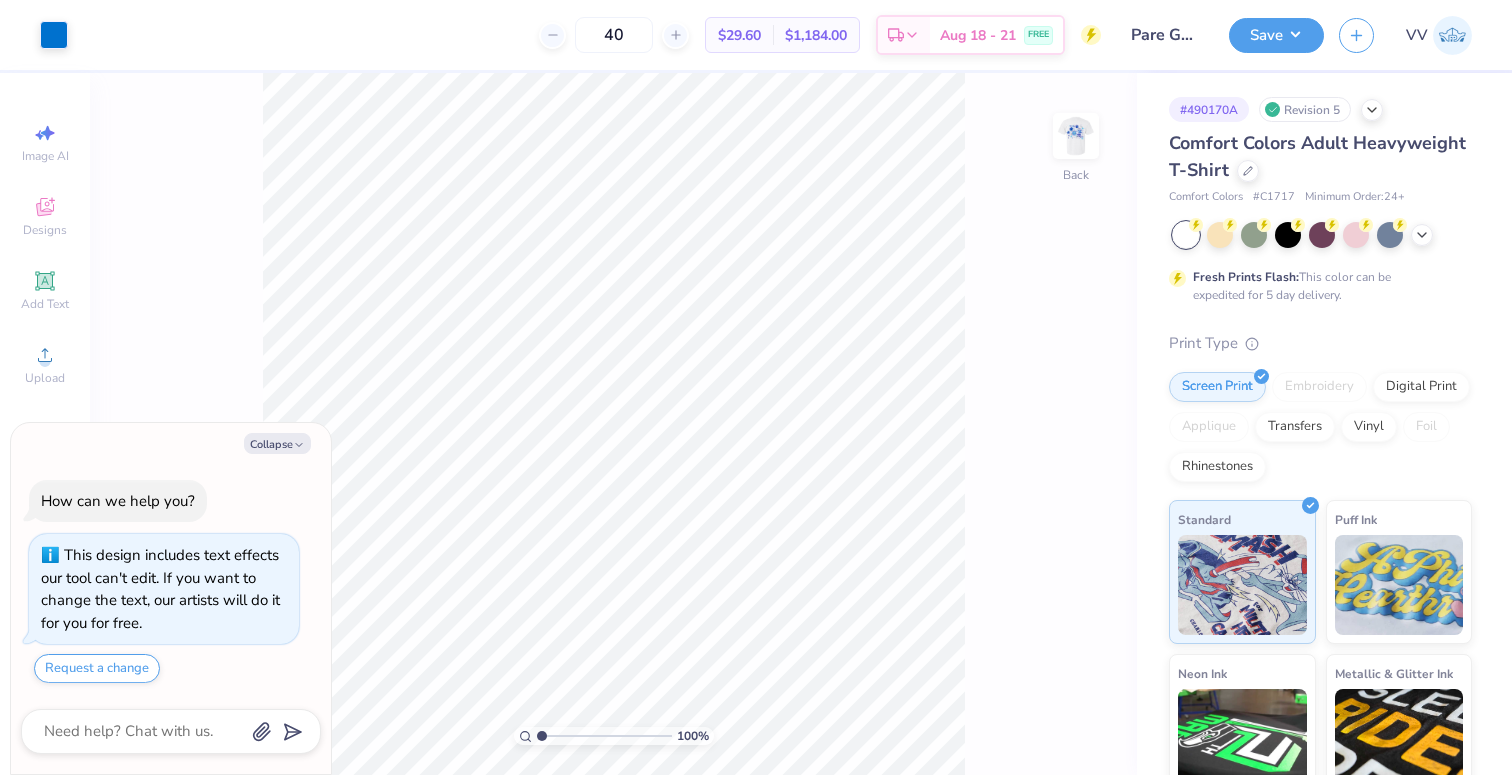 drag, startPoint x: 1076, startPoint y: 155, endPoint x: 1050, endPoint y: 162, distance: 26.925823 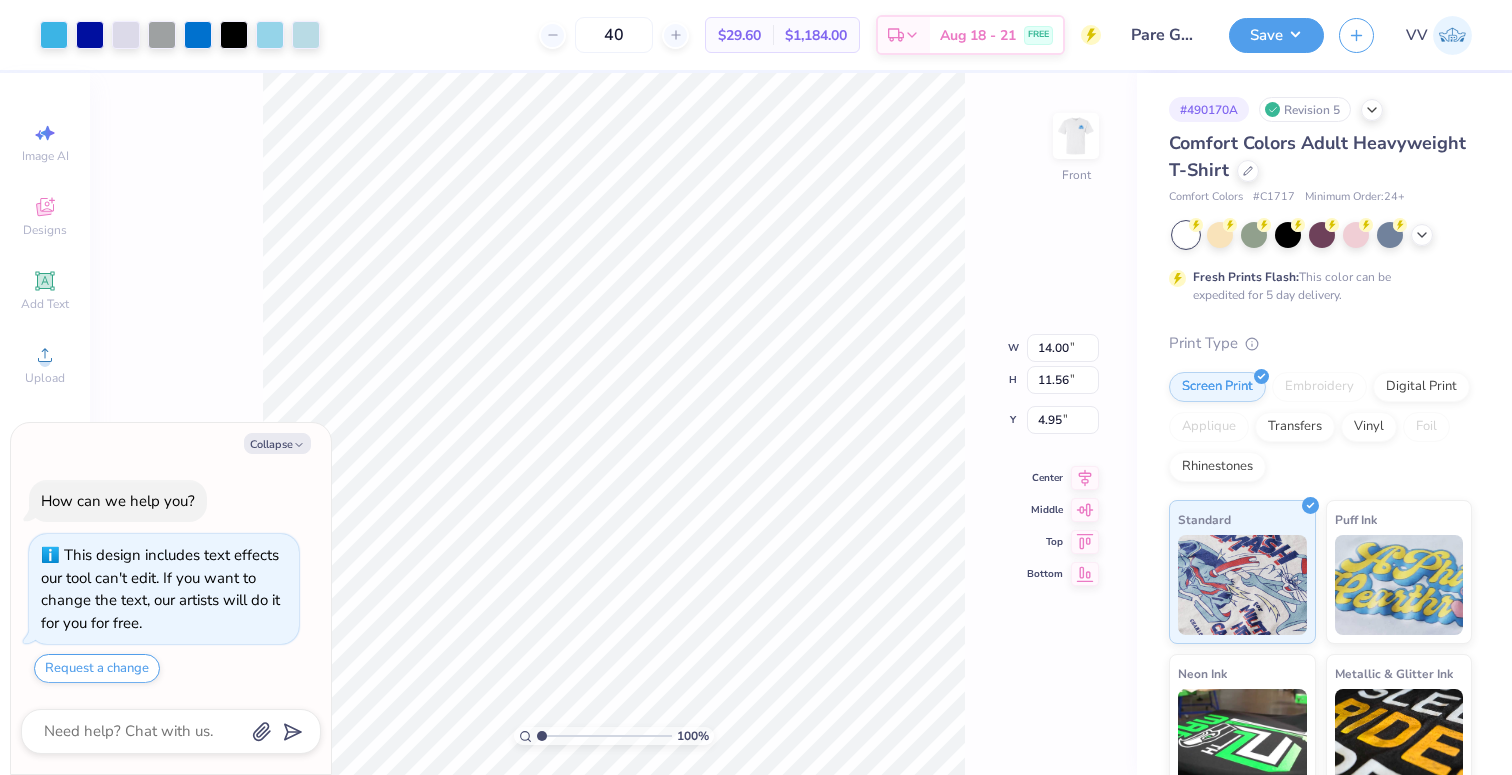 type on "x" 